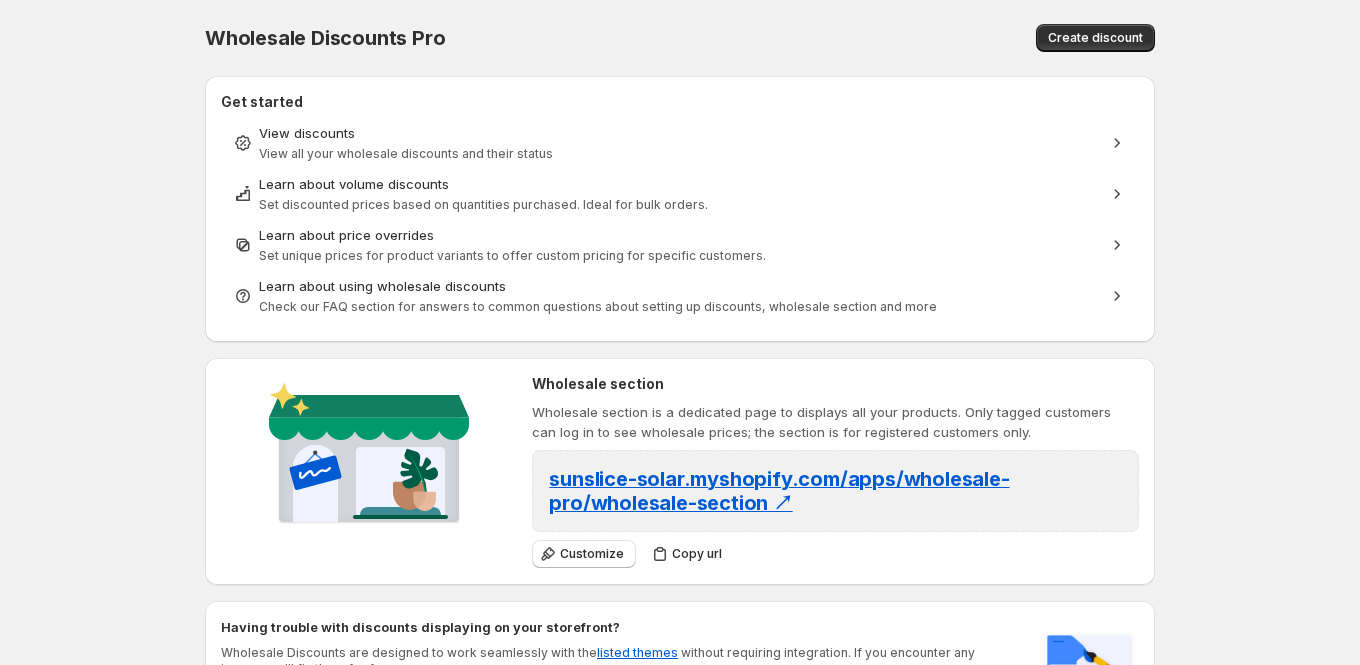 scroll, scrollTop: 0, scrollLeft: 0, axis: both 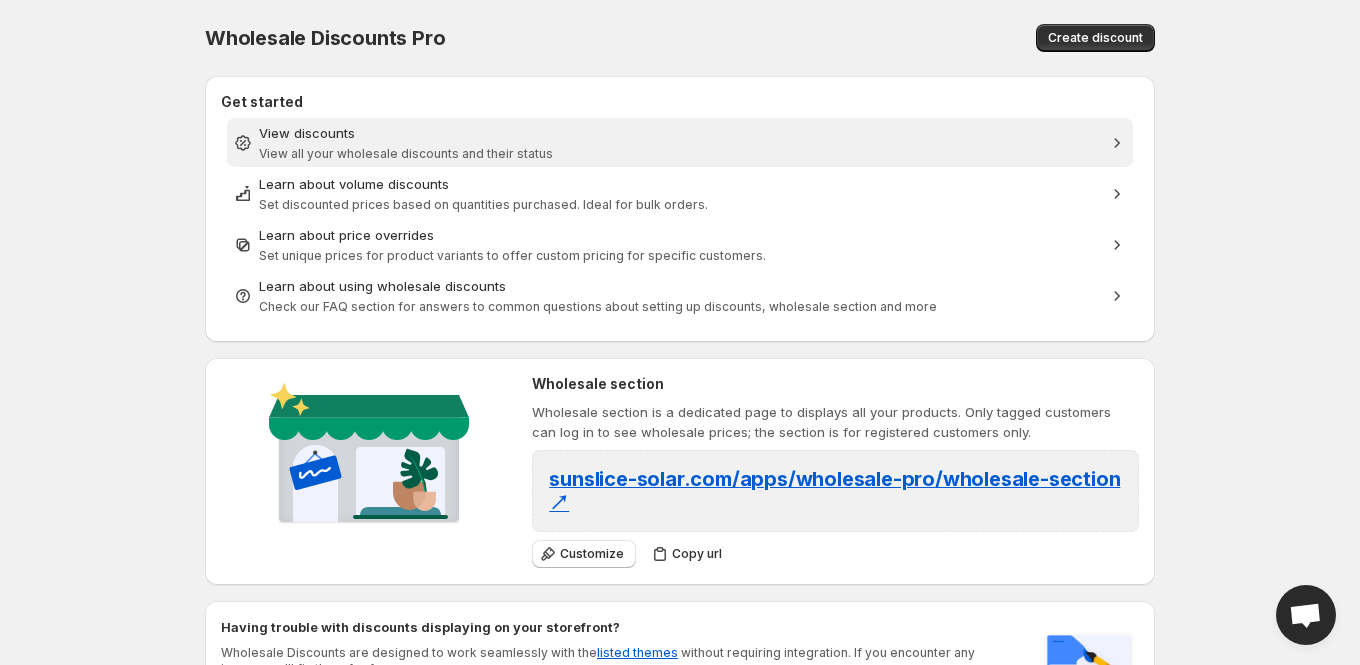 click on "View discounts View all your wholesale discounts and their status" at bounding box center [680, 142] 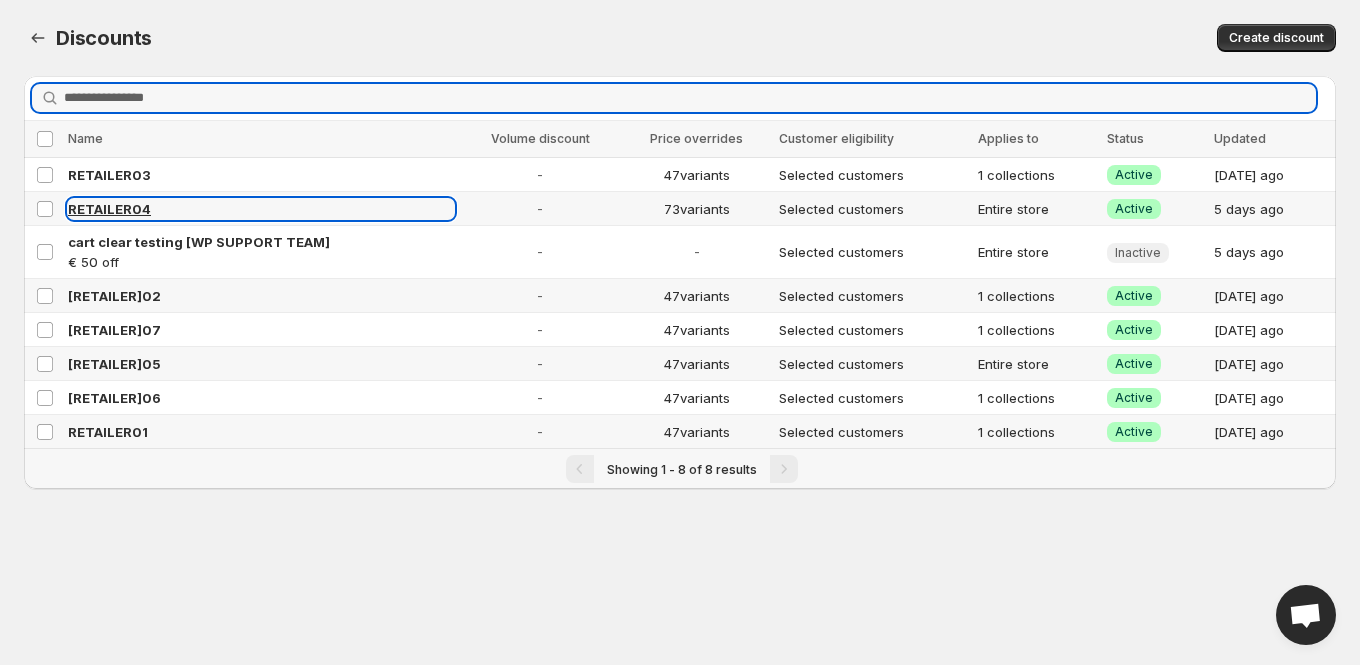 click on "RETAILER04" at bounding box center [261, 209] 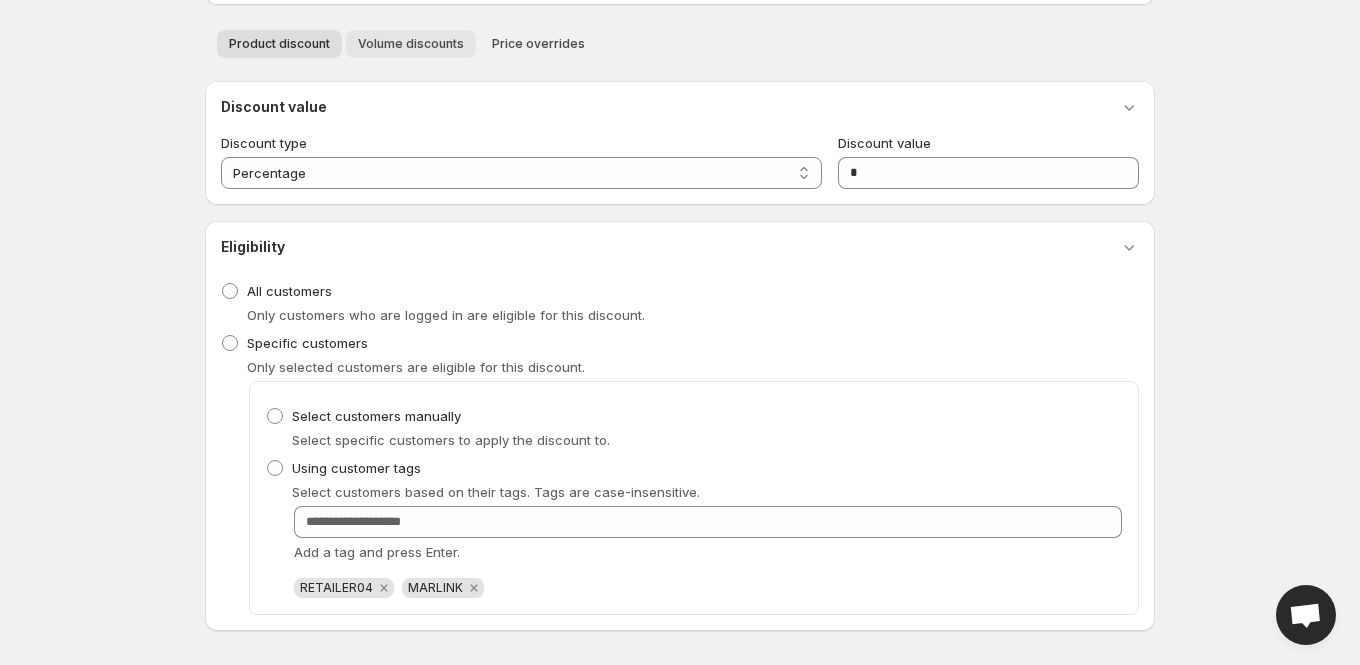 scroll, scrollTop: 0, scrollLeft: 0, axis: both 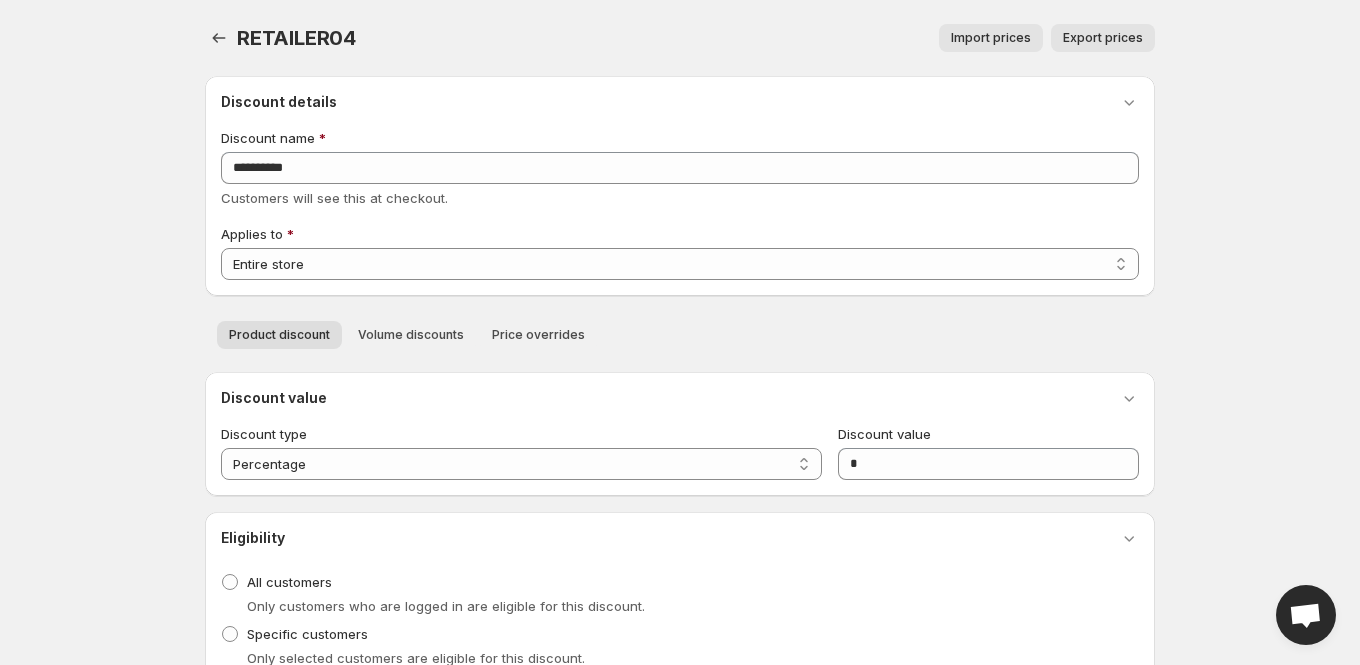 click on "**********" at bounding box center (680, 479) 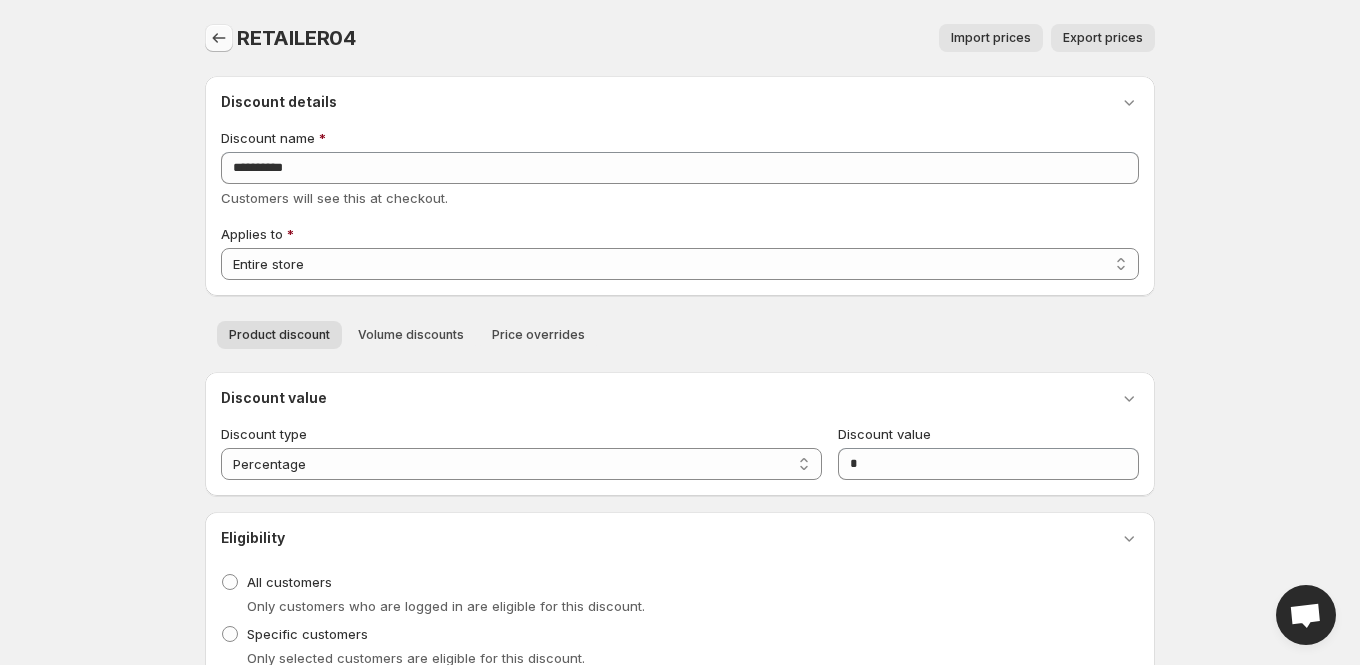 click 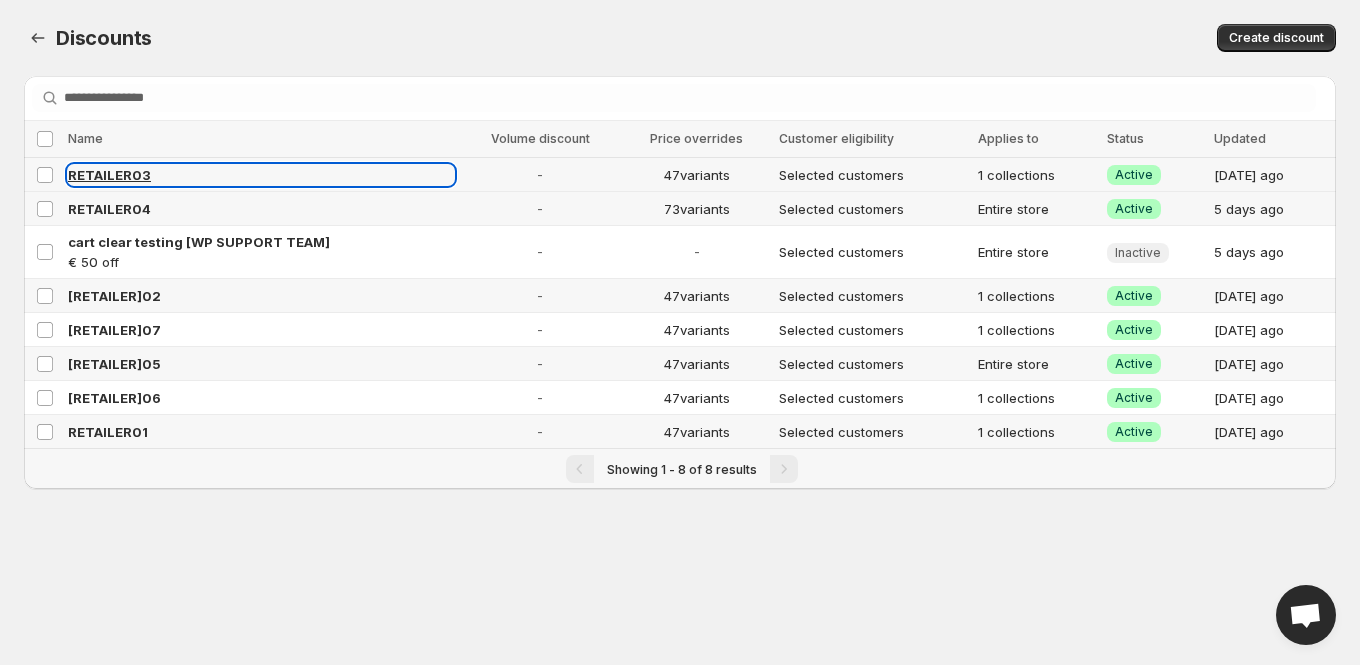 click on "RETAILER03" at bounding box center [109, 175] 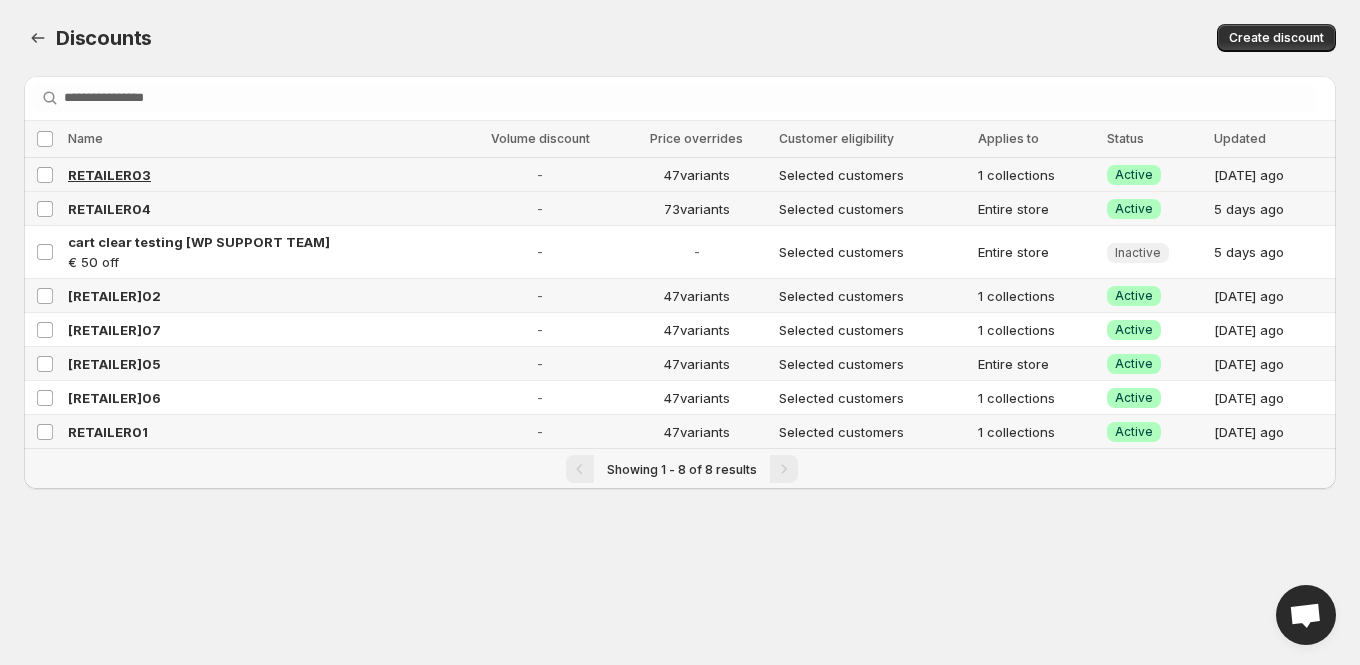 select on "**********" 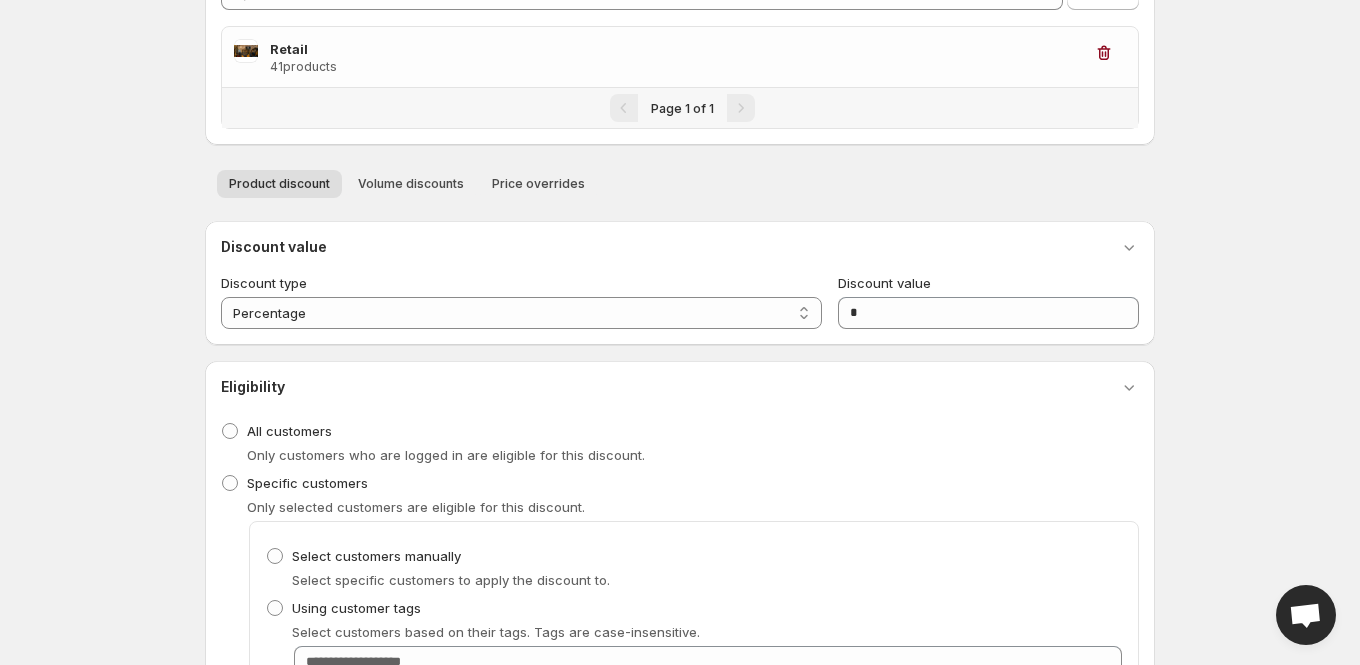 scroll, scrollTop: 215, scrollLeft: 0, axis: vertical 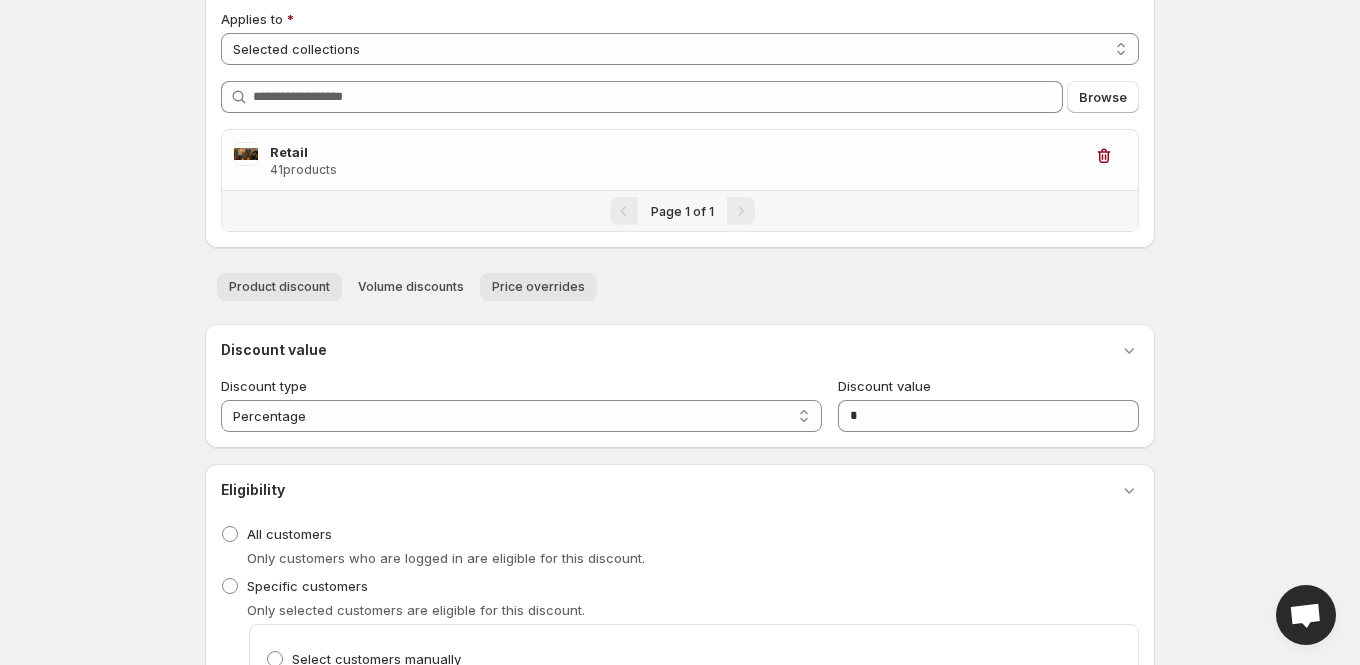 click on "Price overrides" at bounding box center [538, 287] 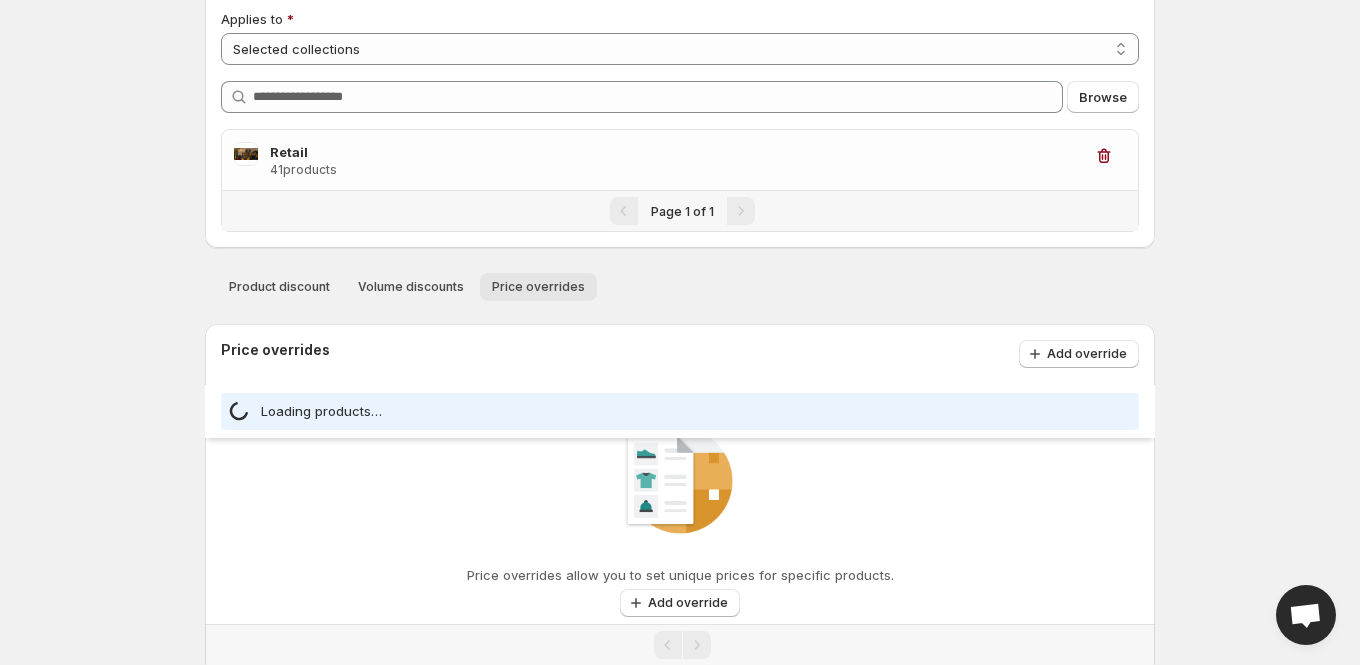 select on "***" 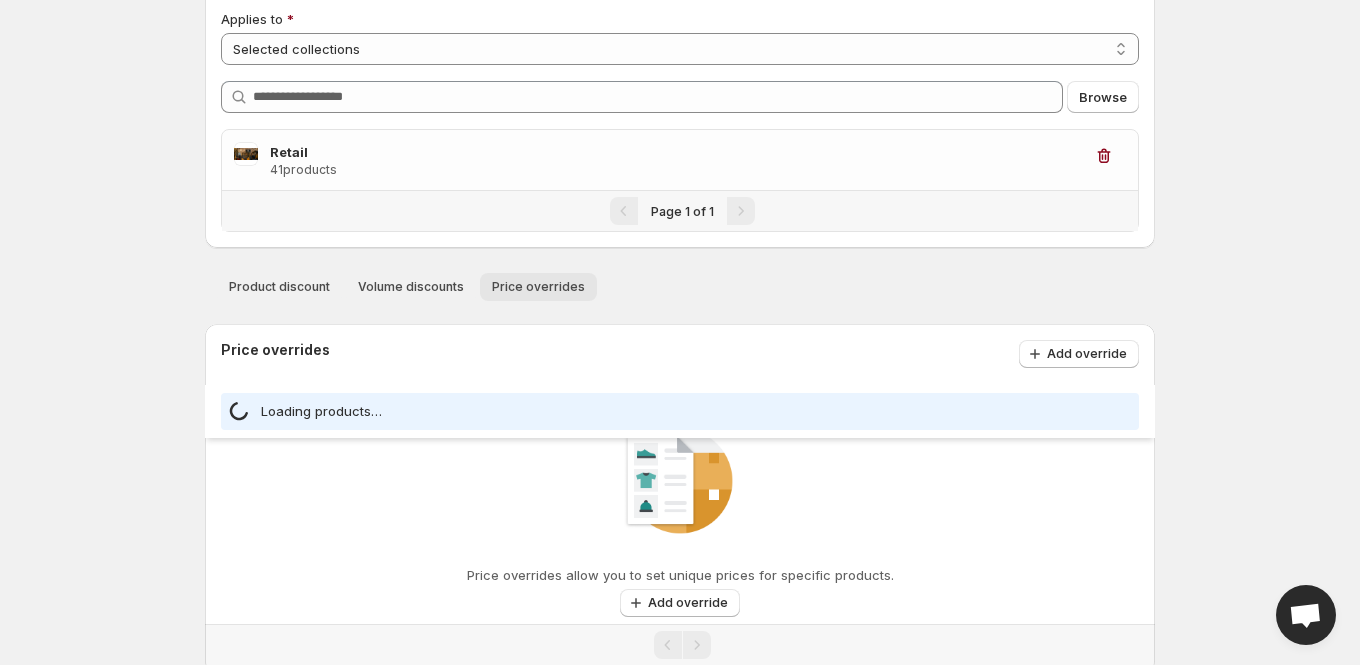select on "***" 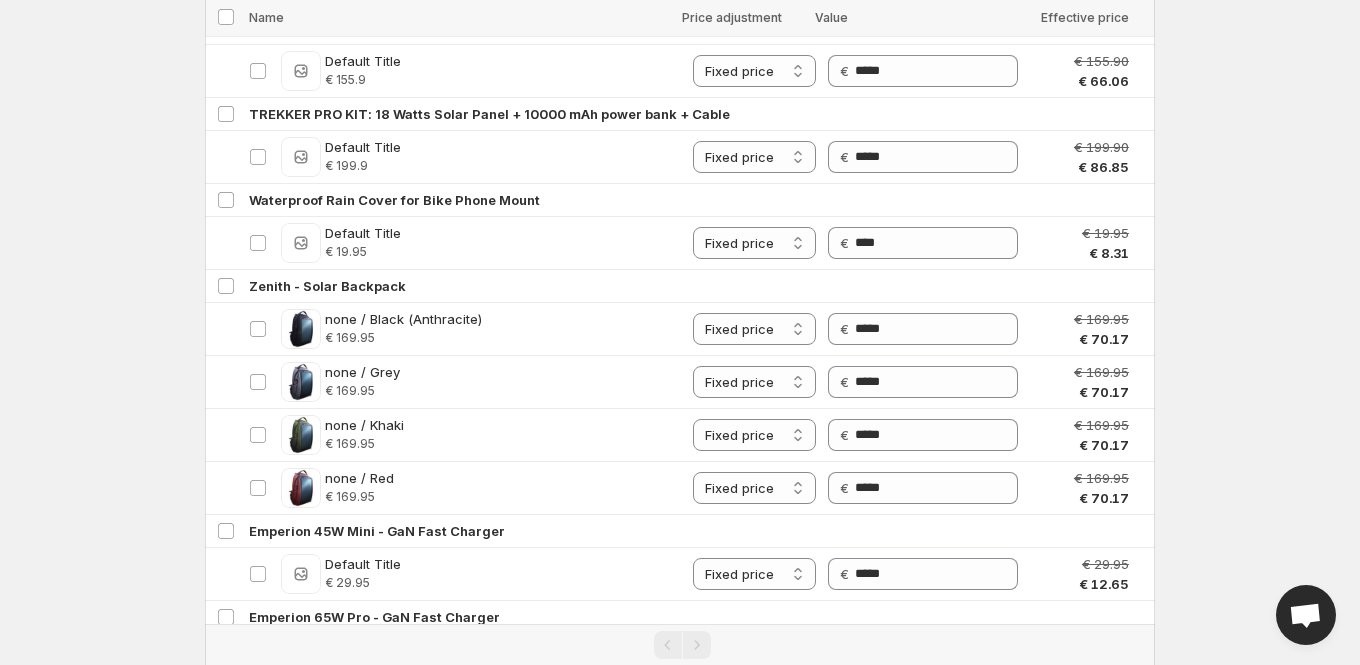 scroll, scrollTop: 1805, scrollLeft: 0, axis: vertical 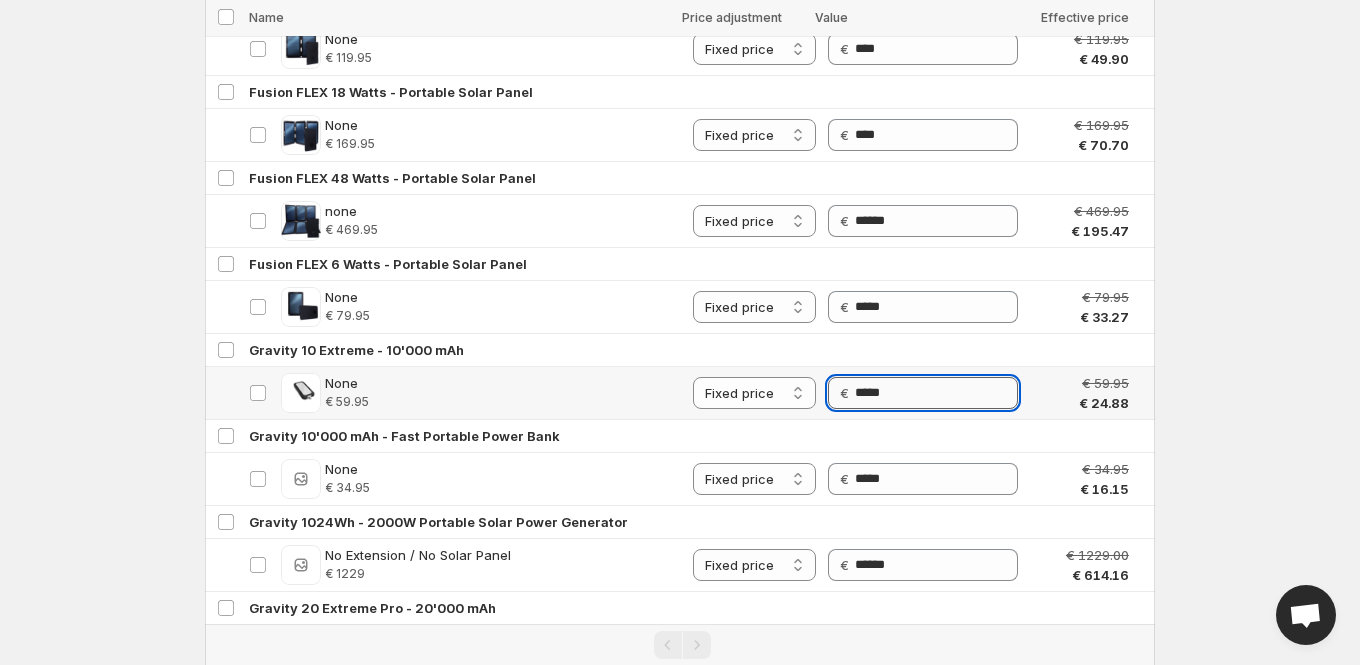 click on "*****" at bounding box center (936, 393) 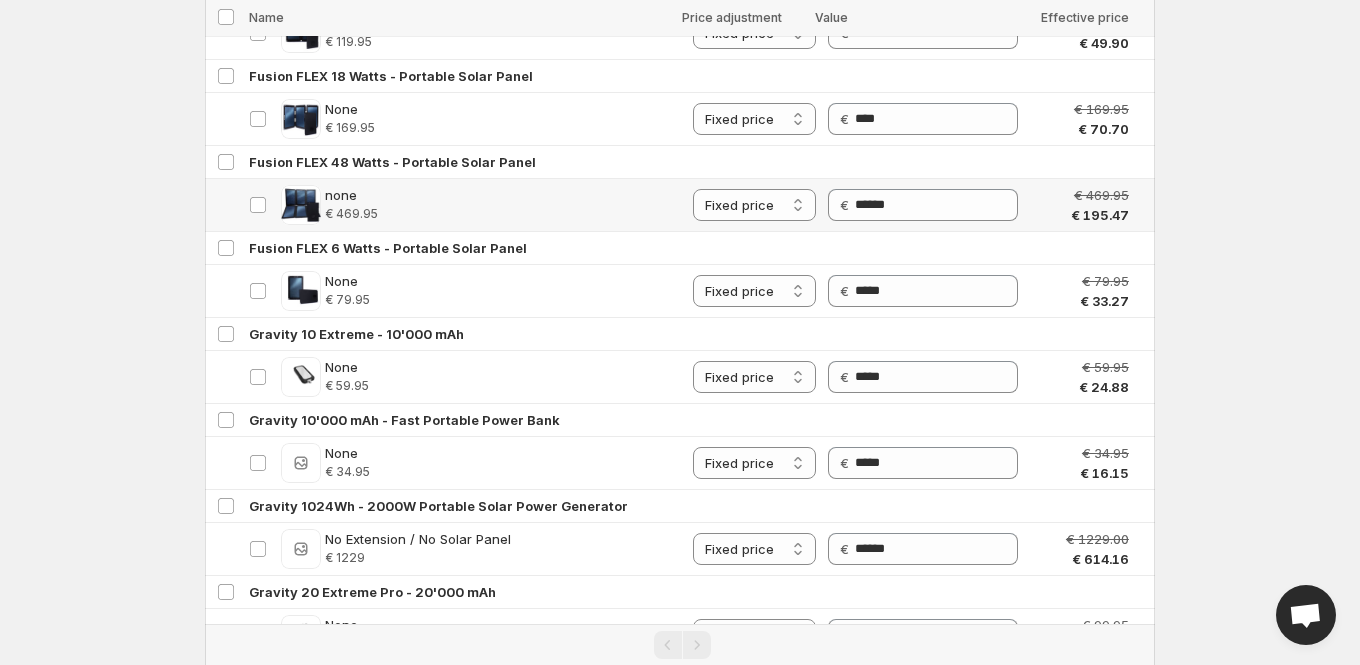 scroll, scrollTop: 2010, scrollLeft: 0, axis: vertical 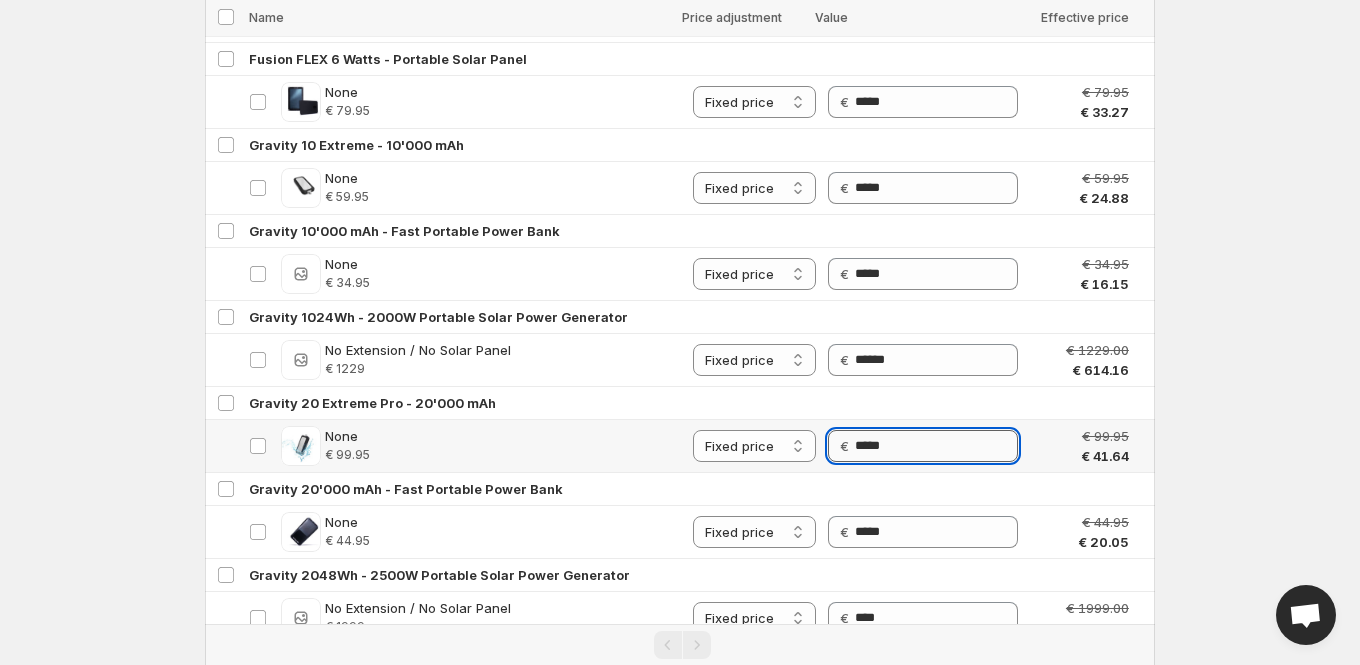 click on "*****" at bounding box center (936, 446) 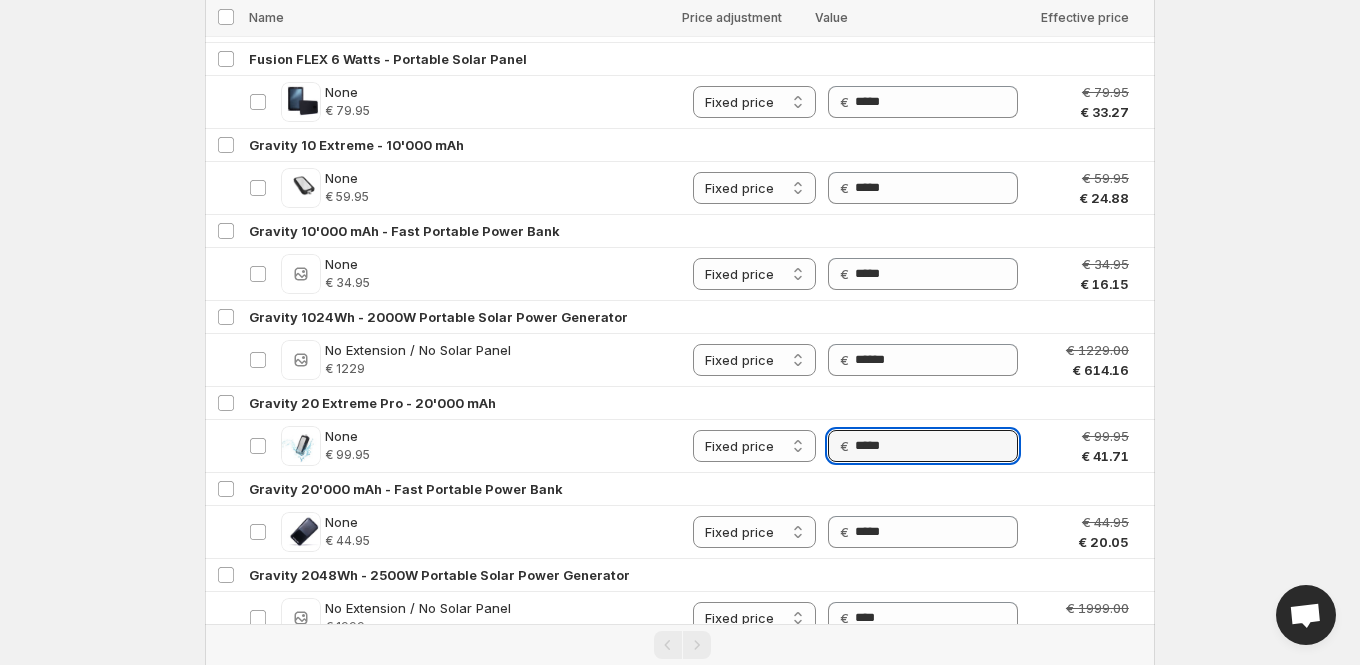 type on "*****" 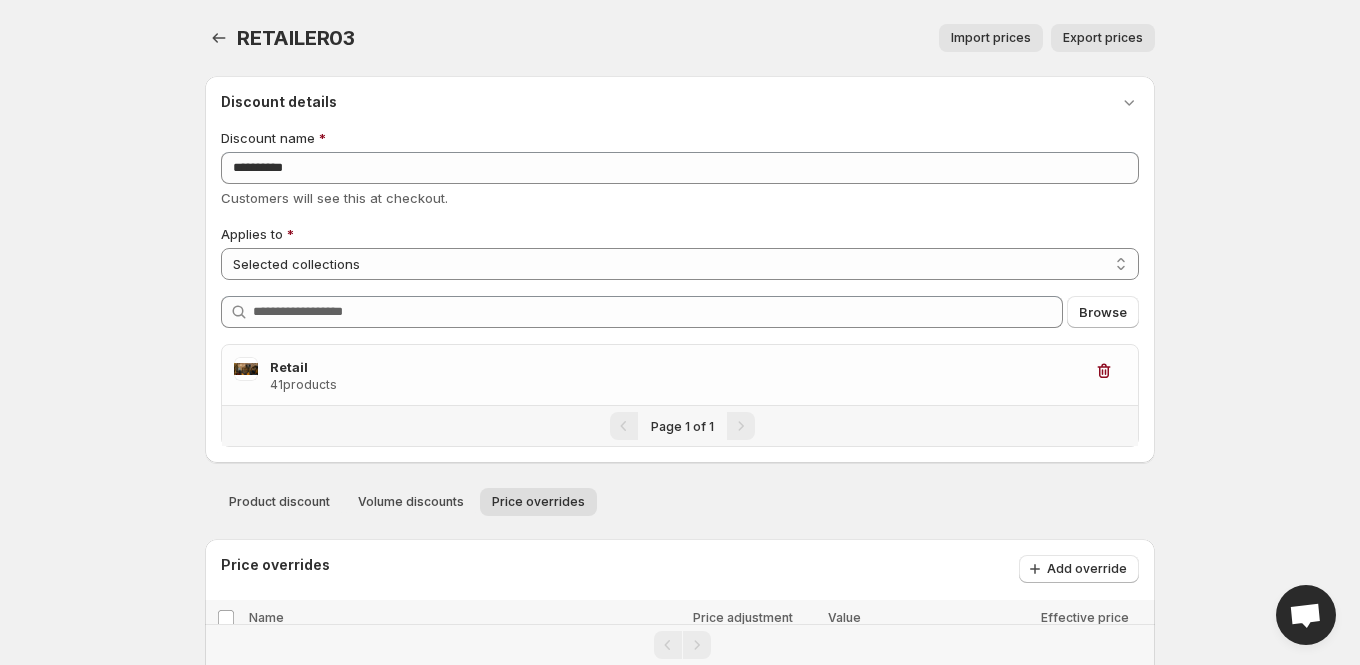 scroll, scrollTop: 155, scrollLeft: 0, axis: vertical 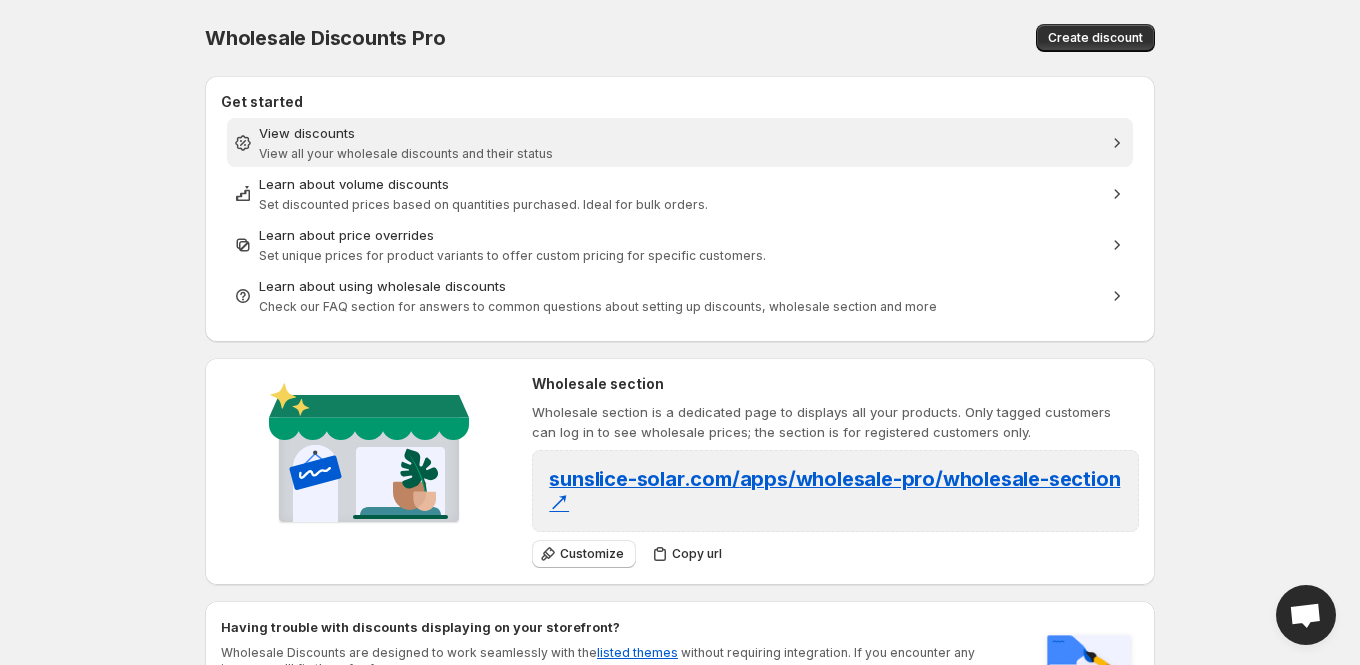 click on "View discounts" at bounding box center [680, 133] 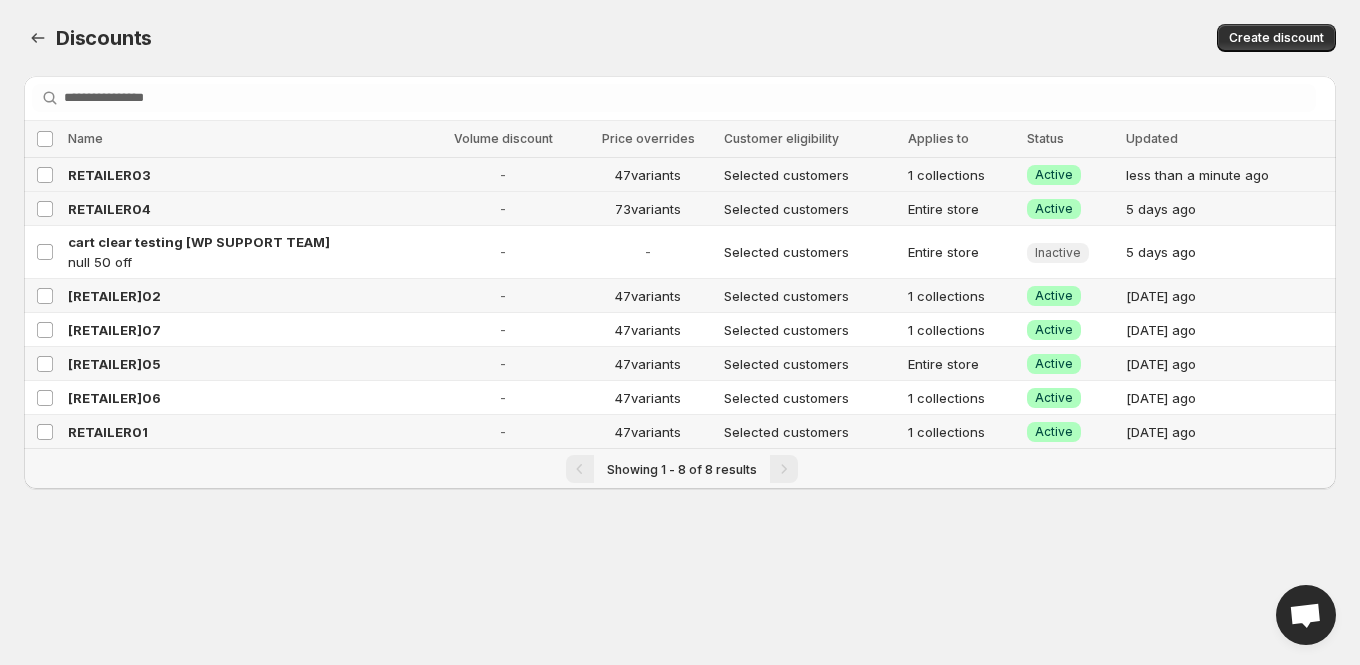 click on "RETAILER03" at bounding box center (245, 175) 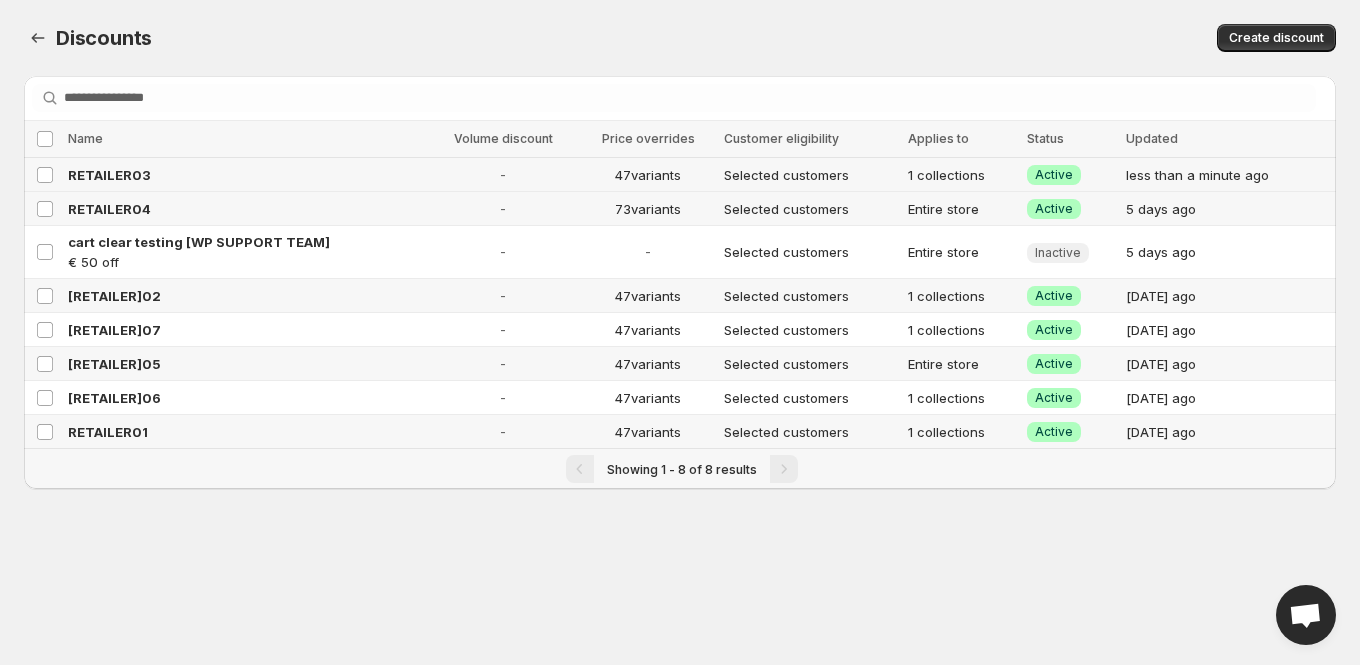 select on "**********" 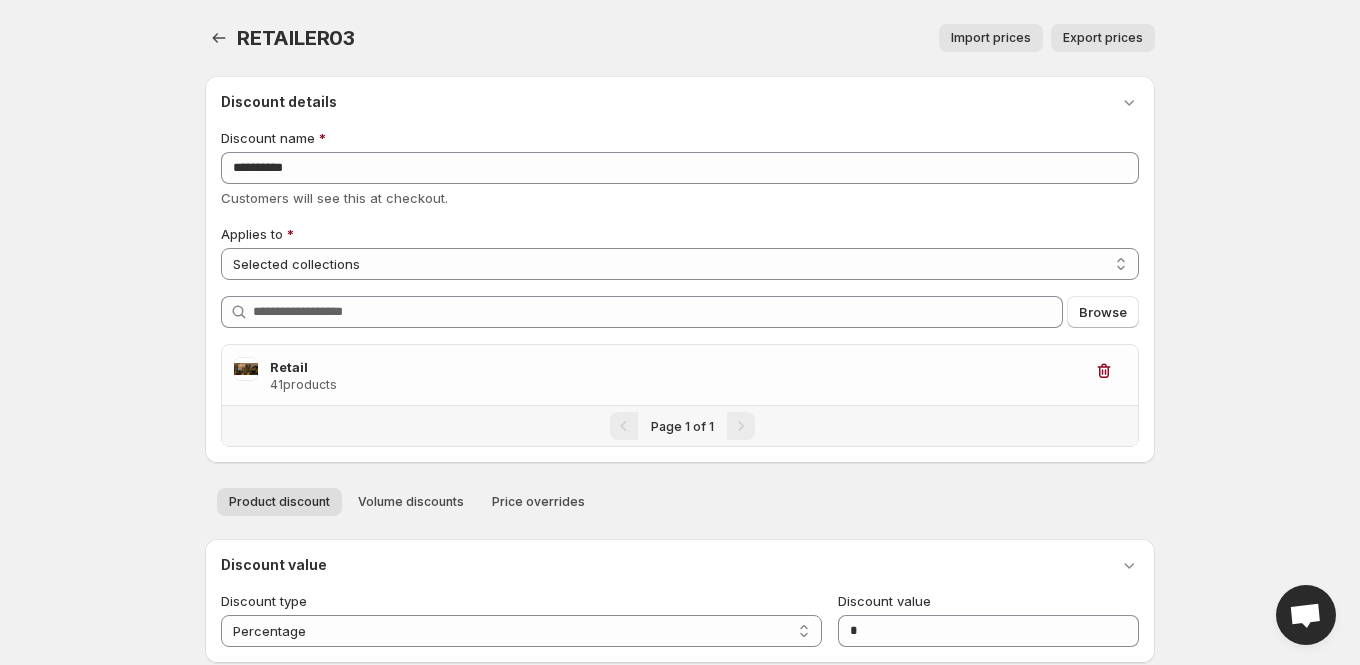 drag, startPoint x: 1105, startPoint y: 34, endPoint x: 1022, endPoint y: -18, distance: 97.94386 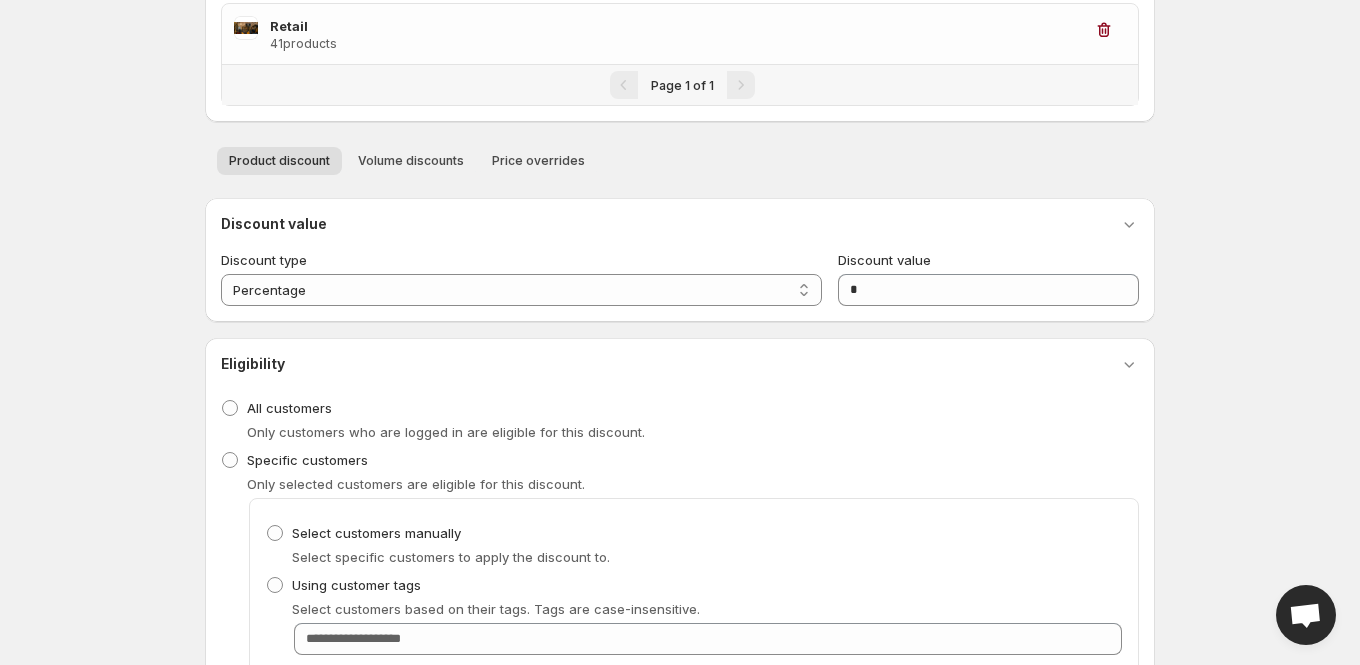 scroll, scrollTop: 338, scrollLeft: 0, axis: vertical 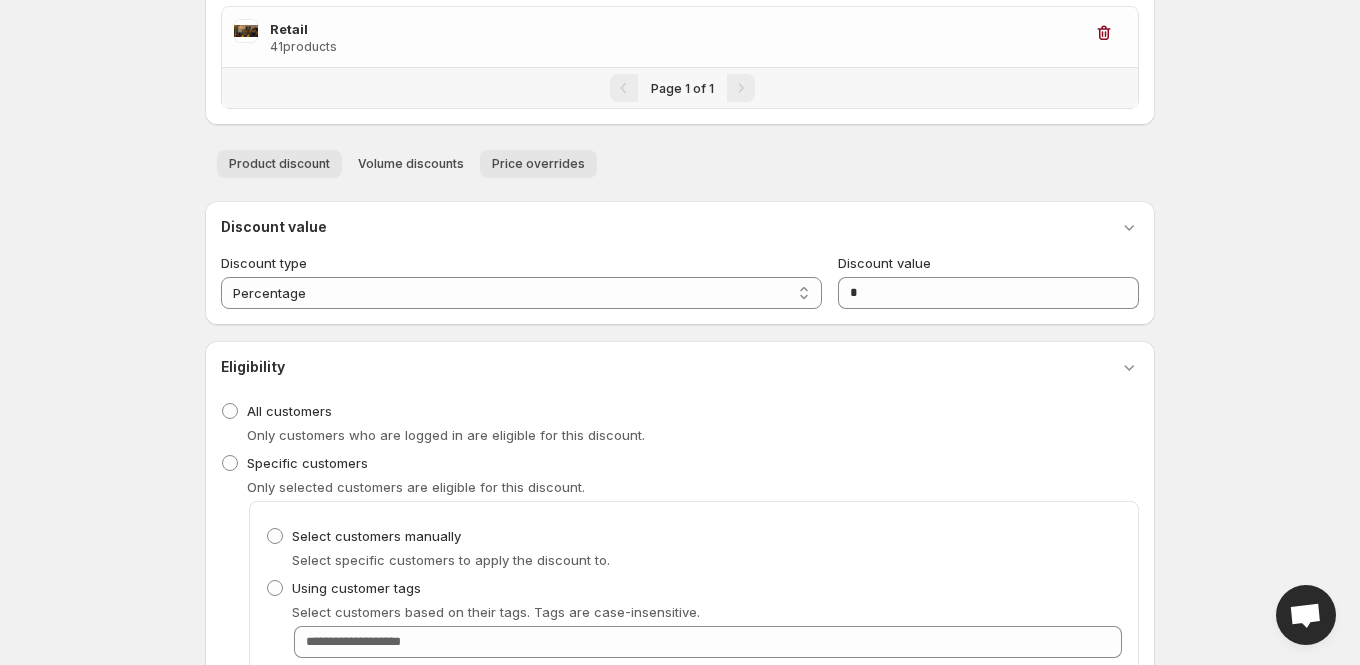 click on "Price overrides" at bounding box center (538, 164) 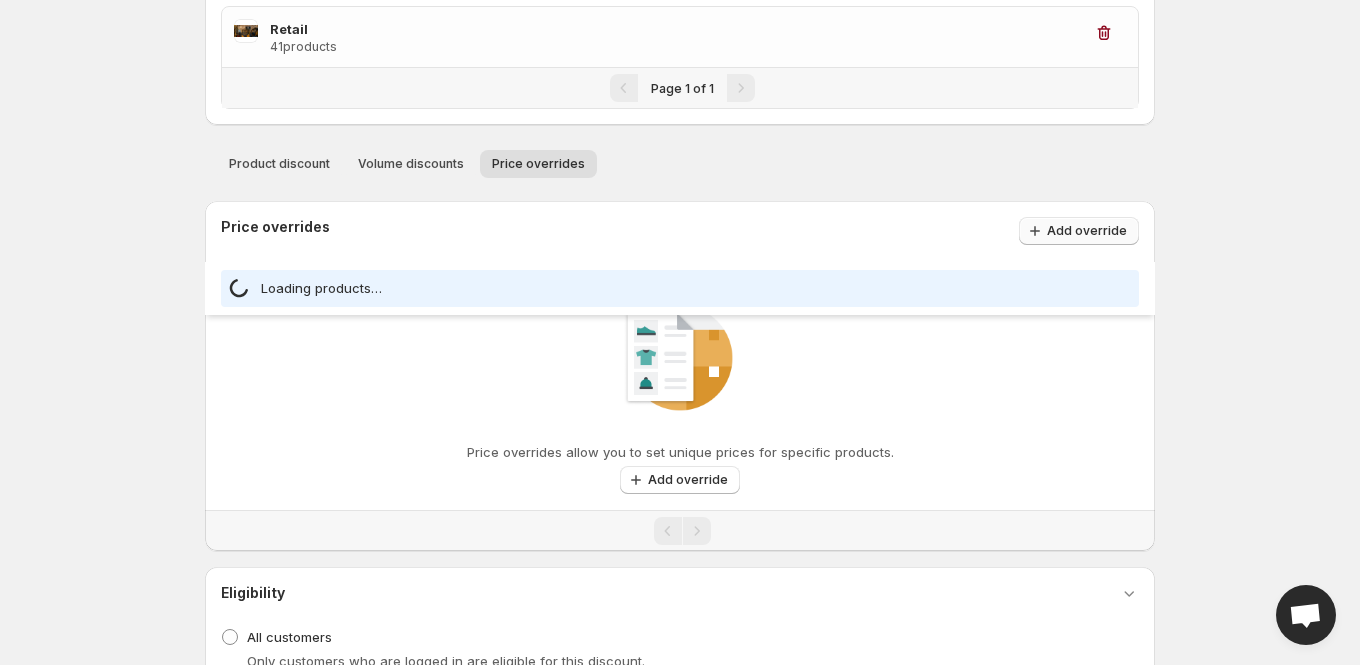 select on "***" 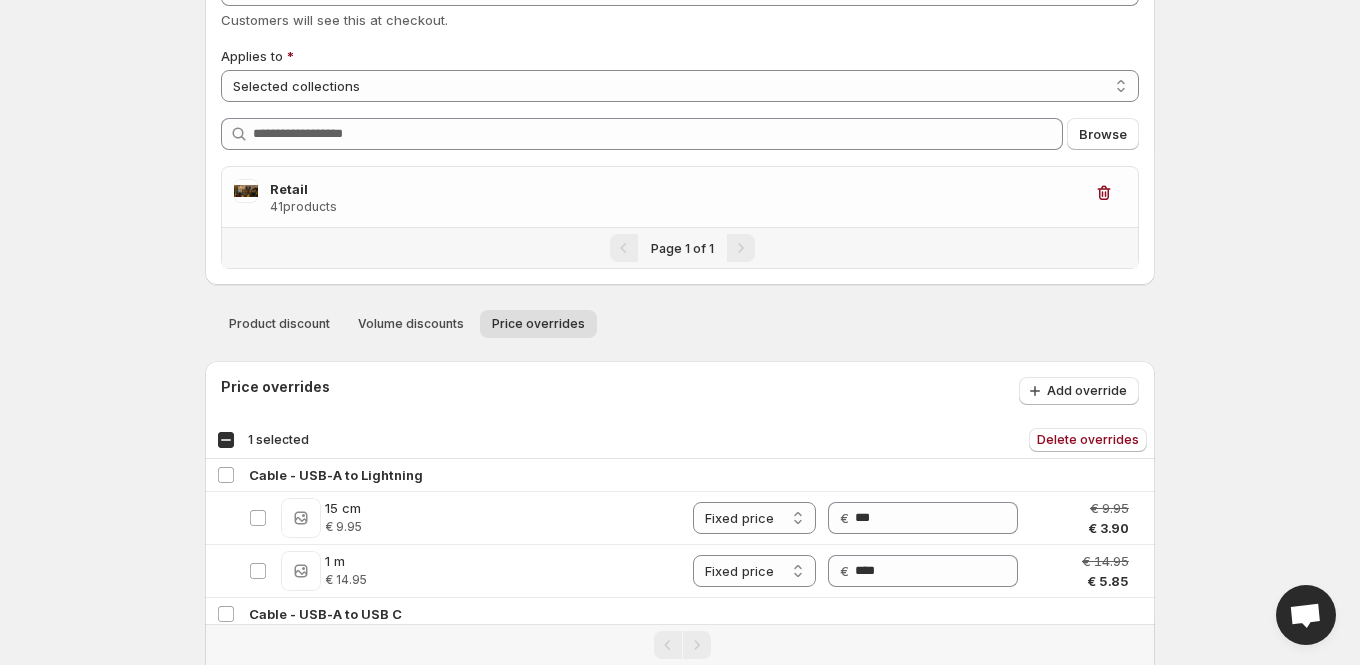 scroll, scrollTop: 186, scrollLeft: 0, axis: vertical 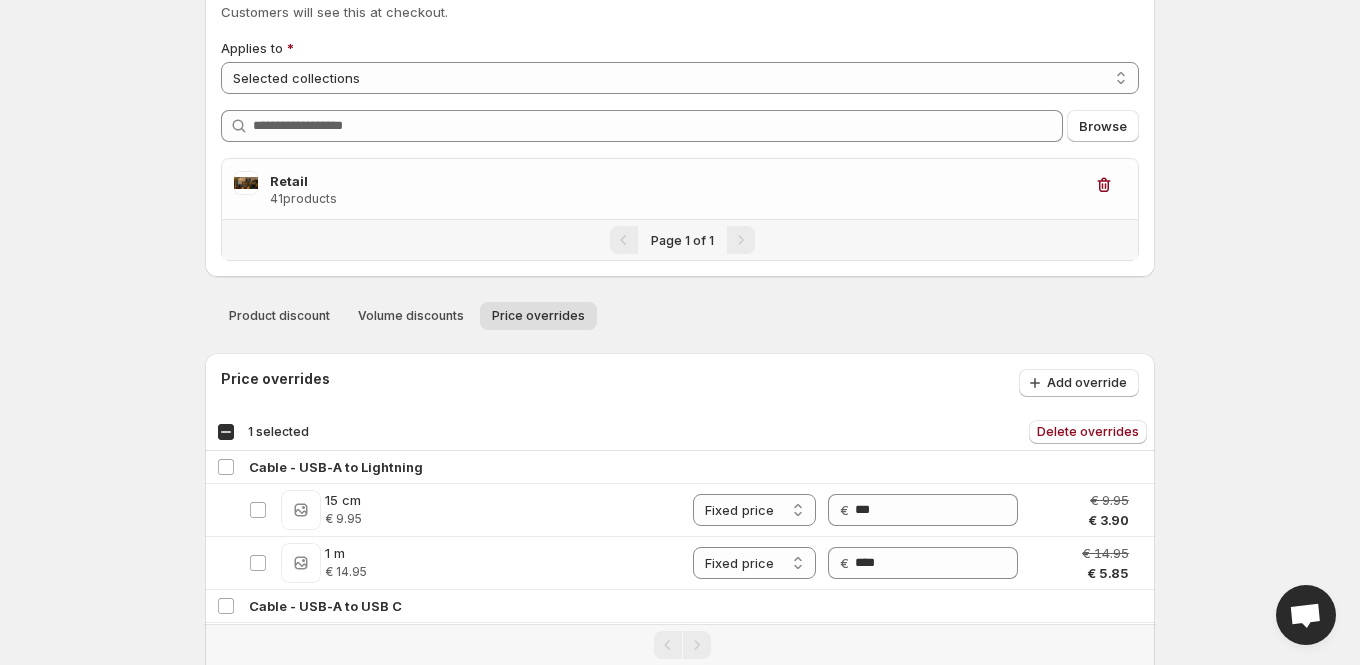 click on "Product discount Volume discounts Price overrides More views" at bounding box center (680, 315) 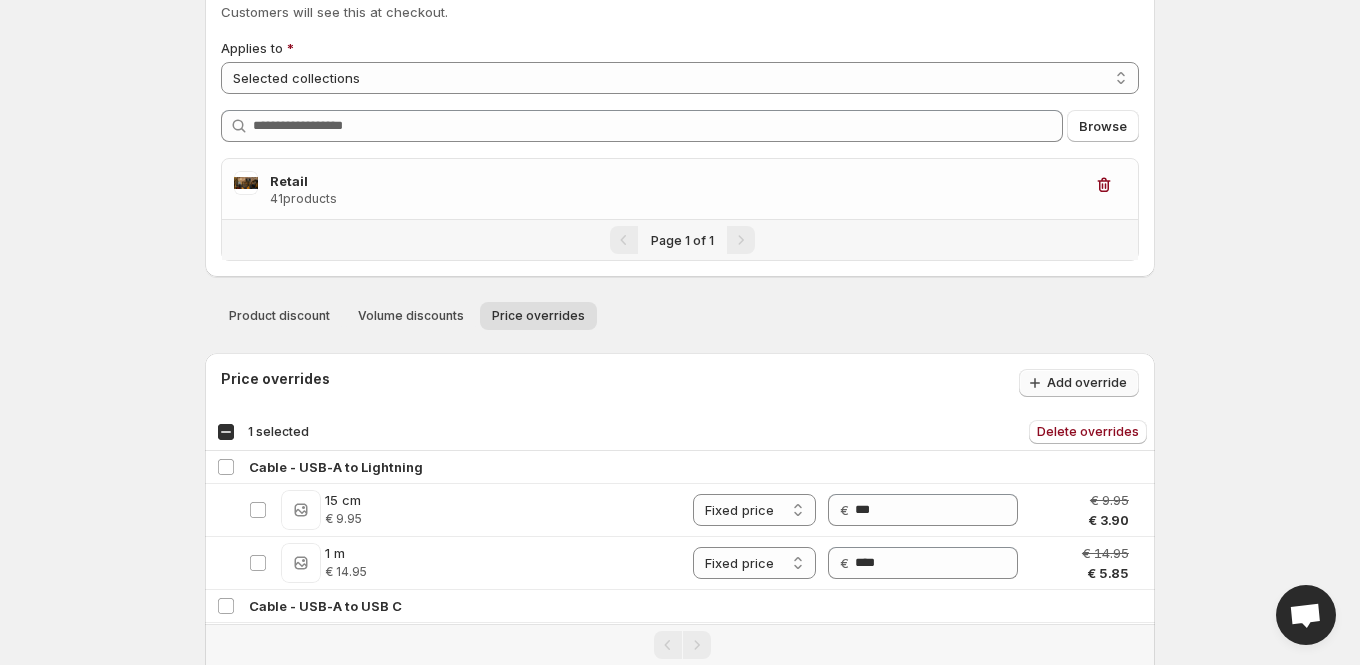 click on "Add override" at bounding box center (1079, 383) 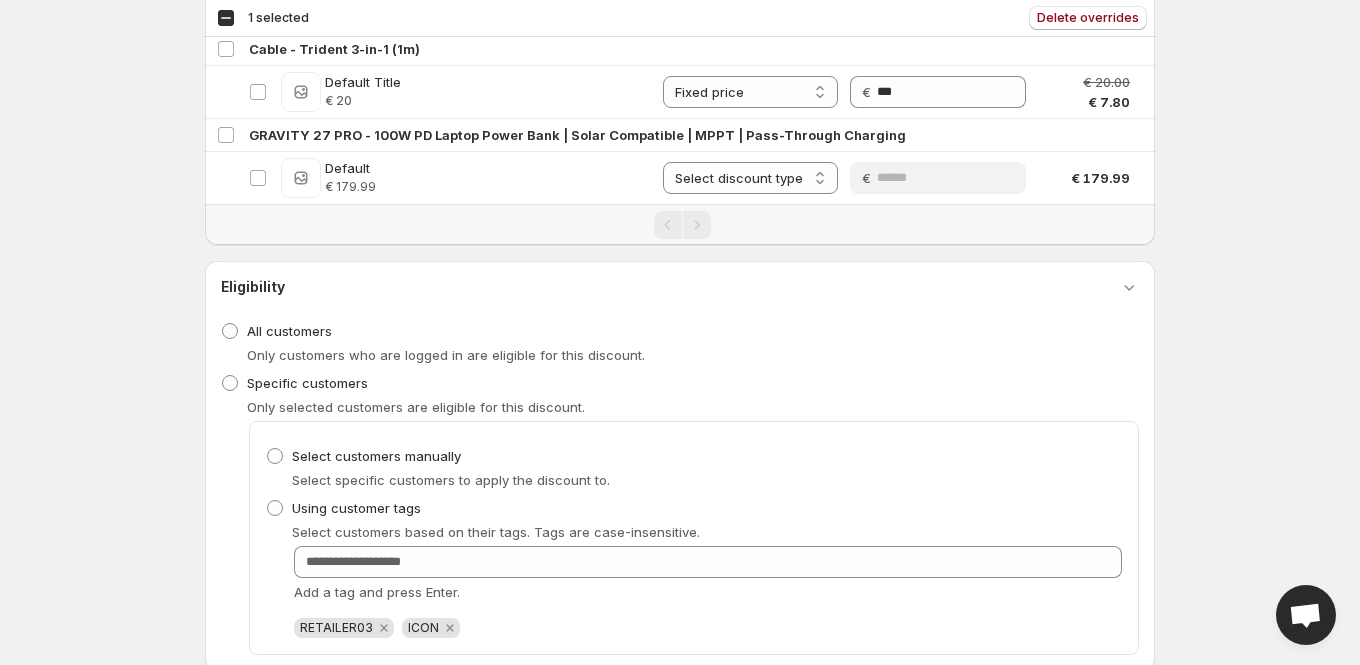 scroll, scrollTop: 4024, scrollLeft: 0, axis: vertical 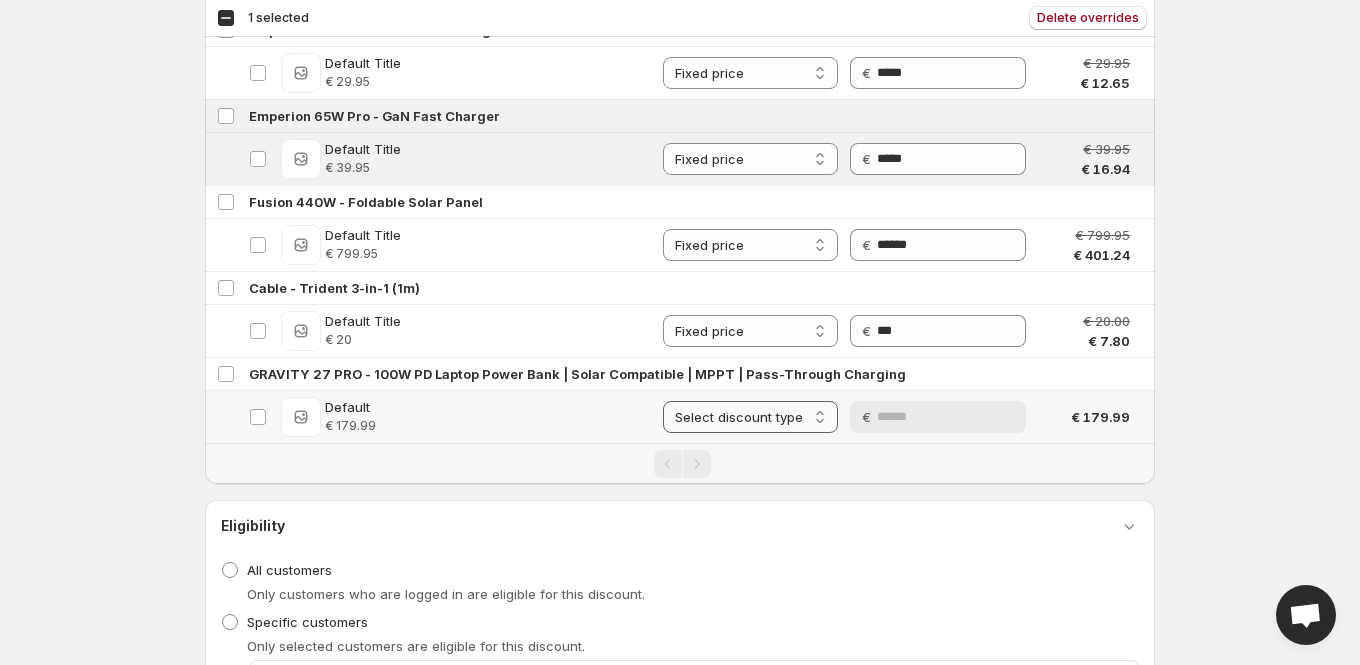 click on "**********" at bounding box center (750, 417) 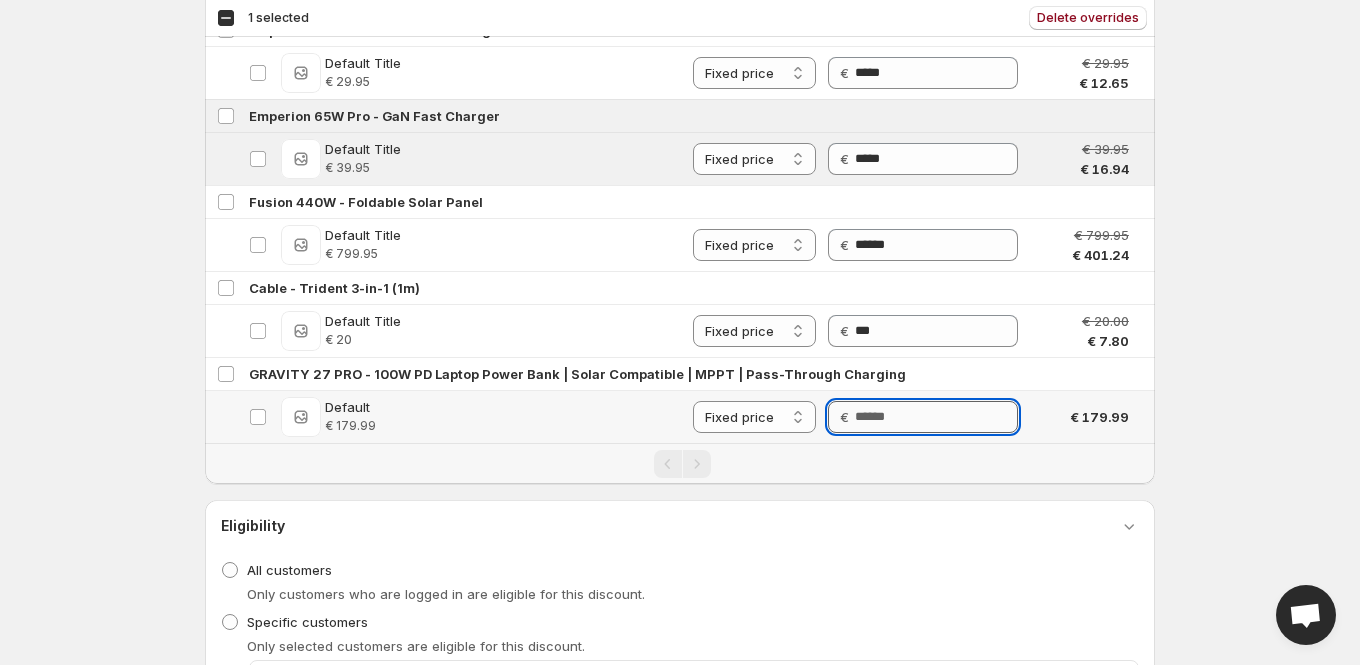 click on "Price" at bounding box center [936, 417] 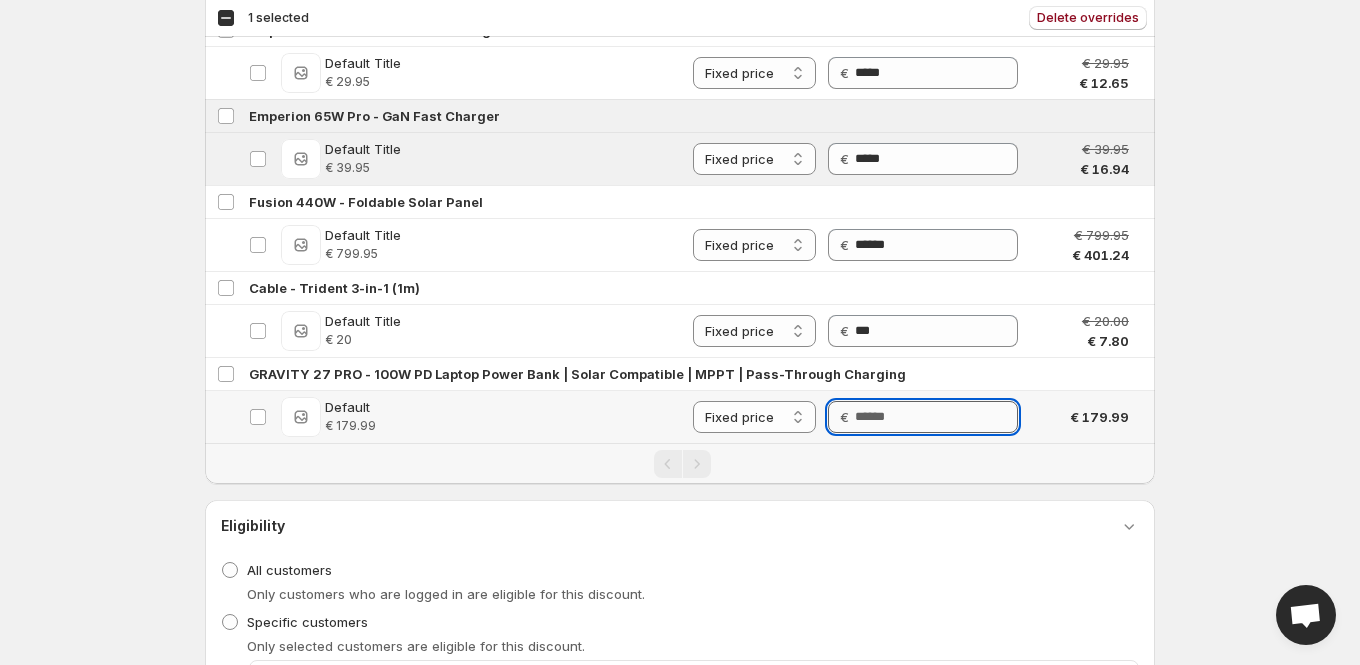 paste on "**********" 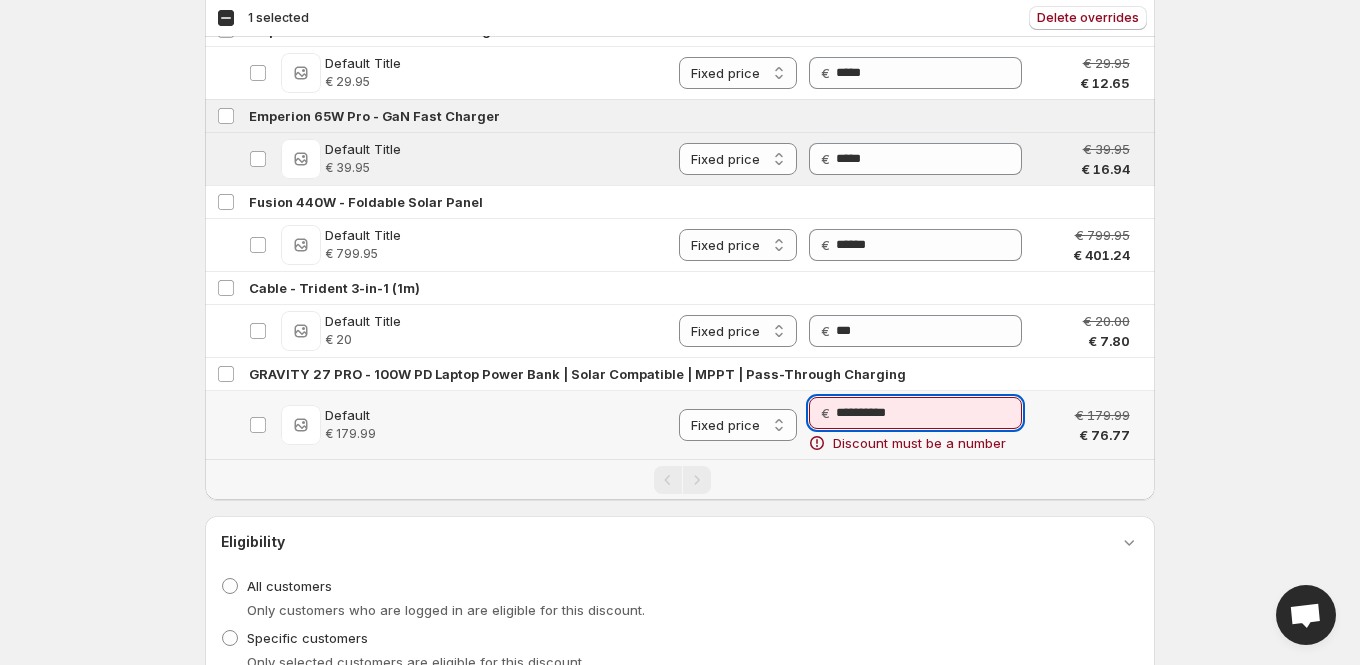 paste 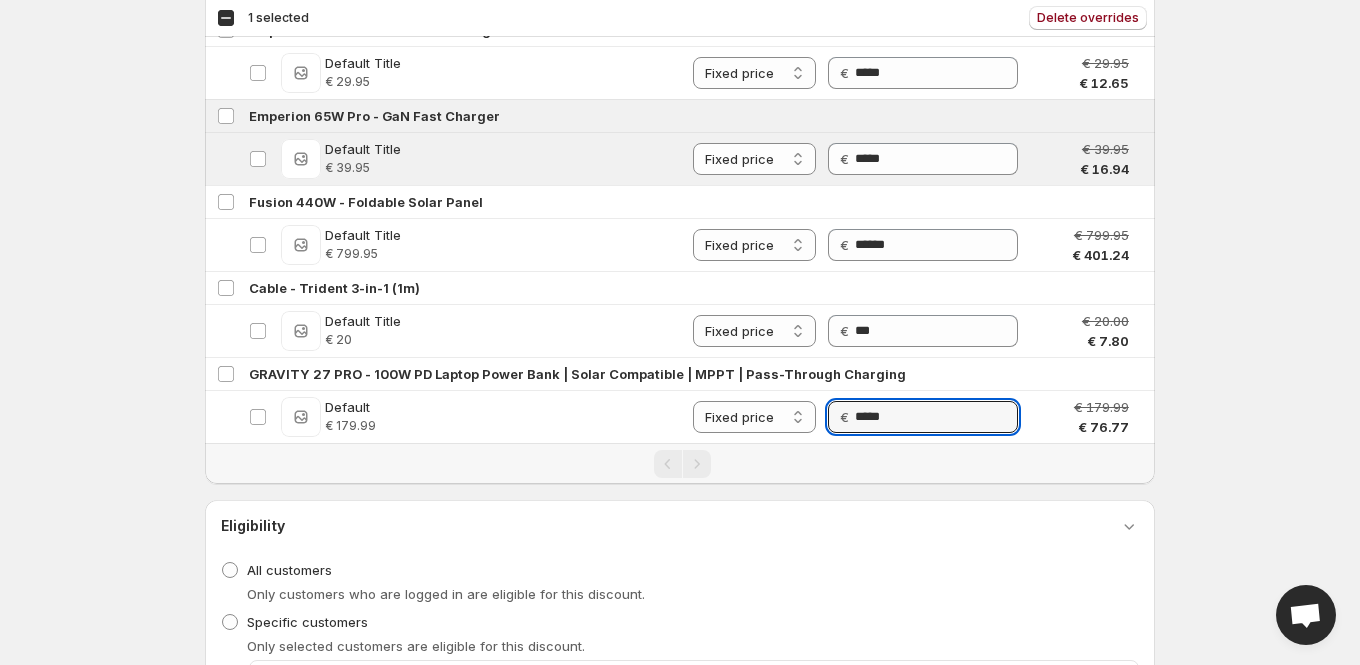 type on "*****" 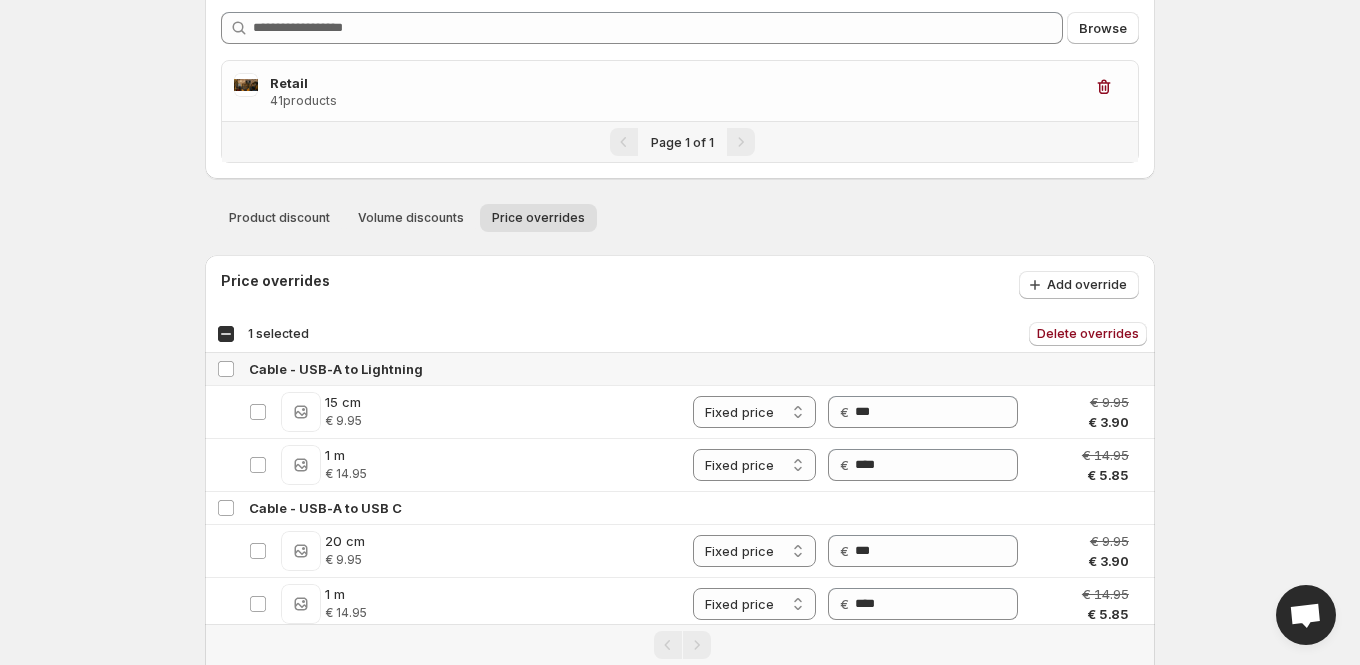 scroll, scrollTop: 401, scrollLeft: 0, axis: vertical 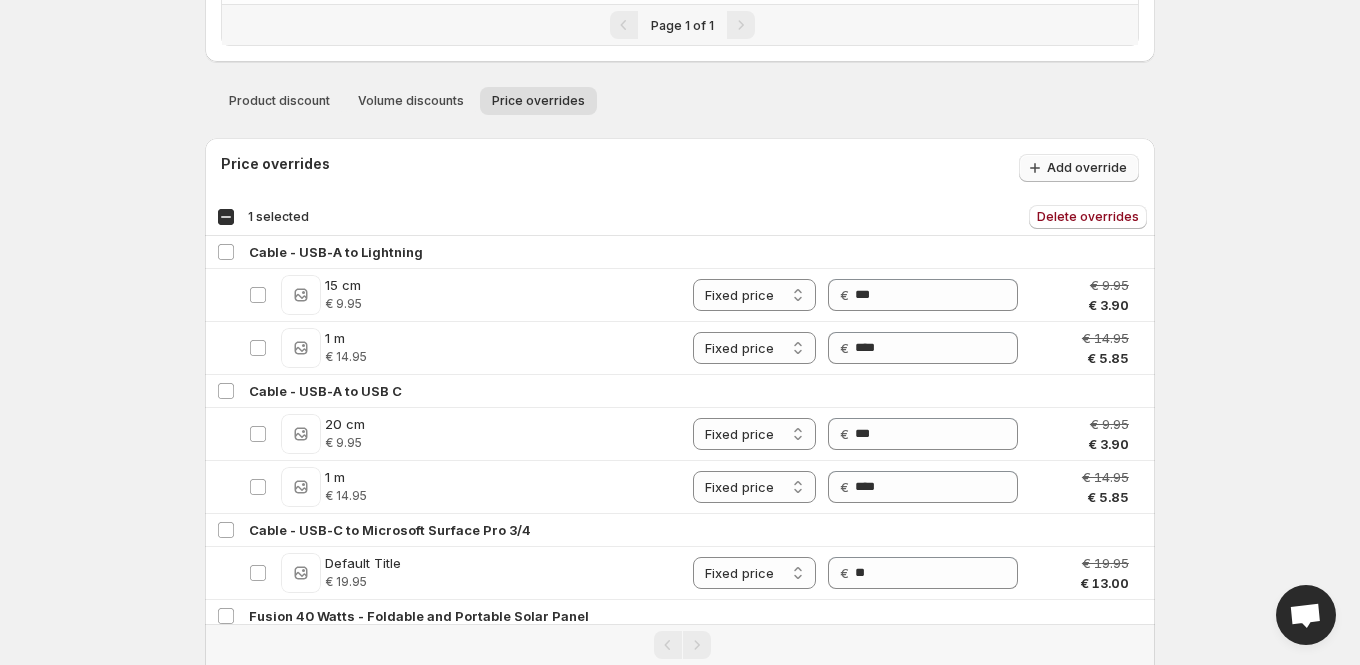 click on "Add override" at bounding box center [1087, 168] 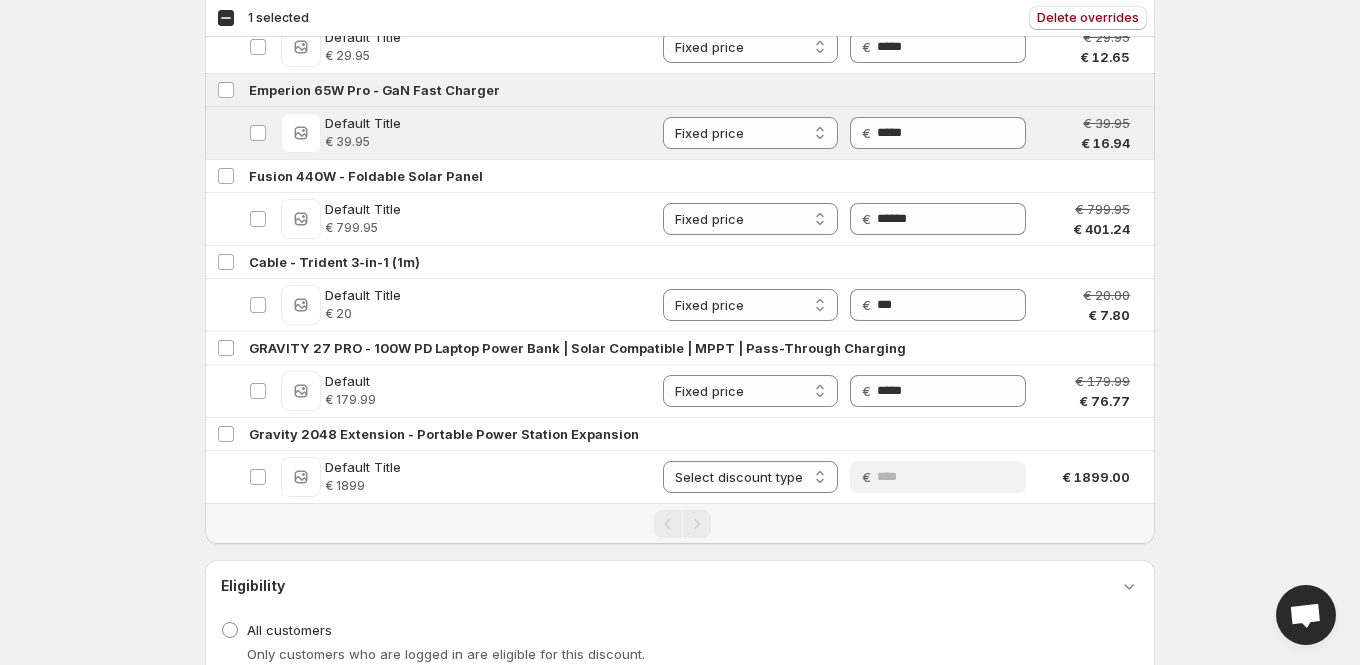 scroll, scrollTop: 4013, scrollLeft: 0, axis: vertical 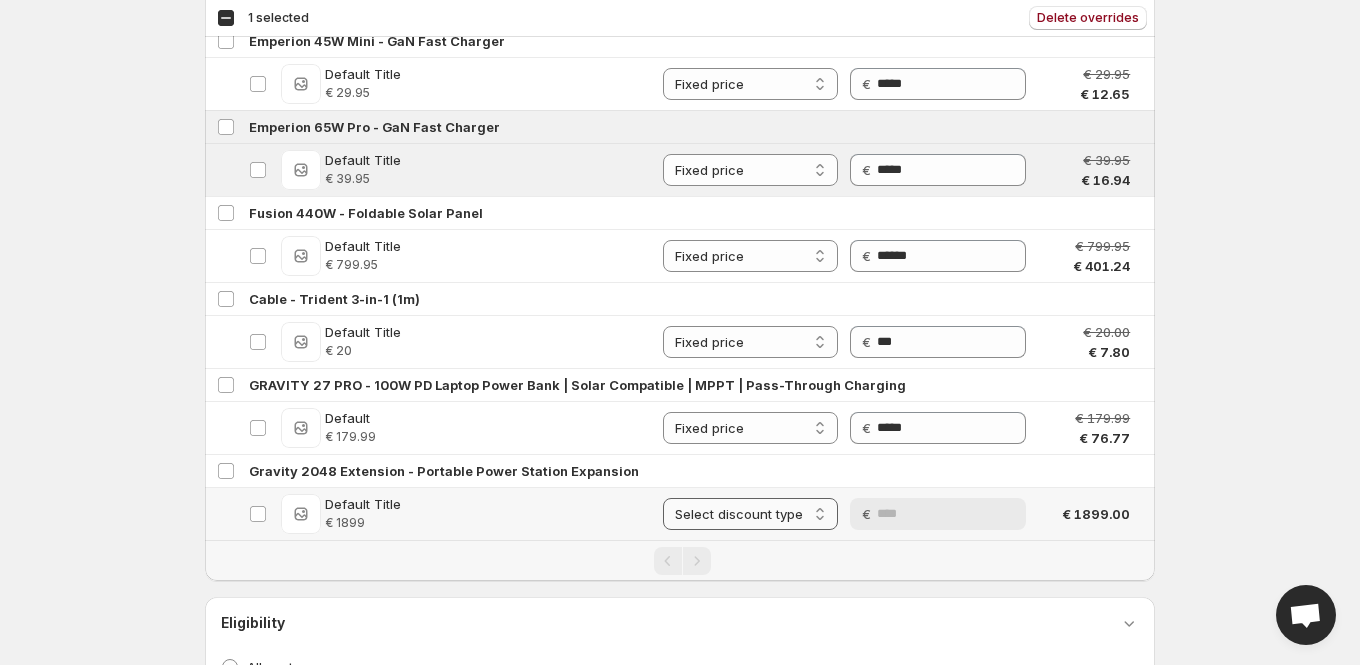 click on "**********" at bounding box center (750, 514) 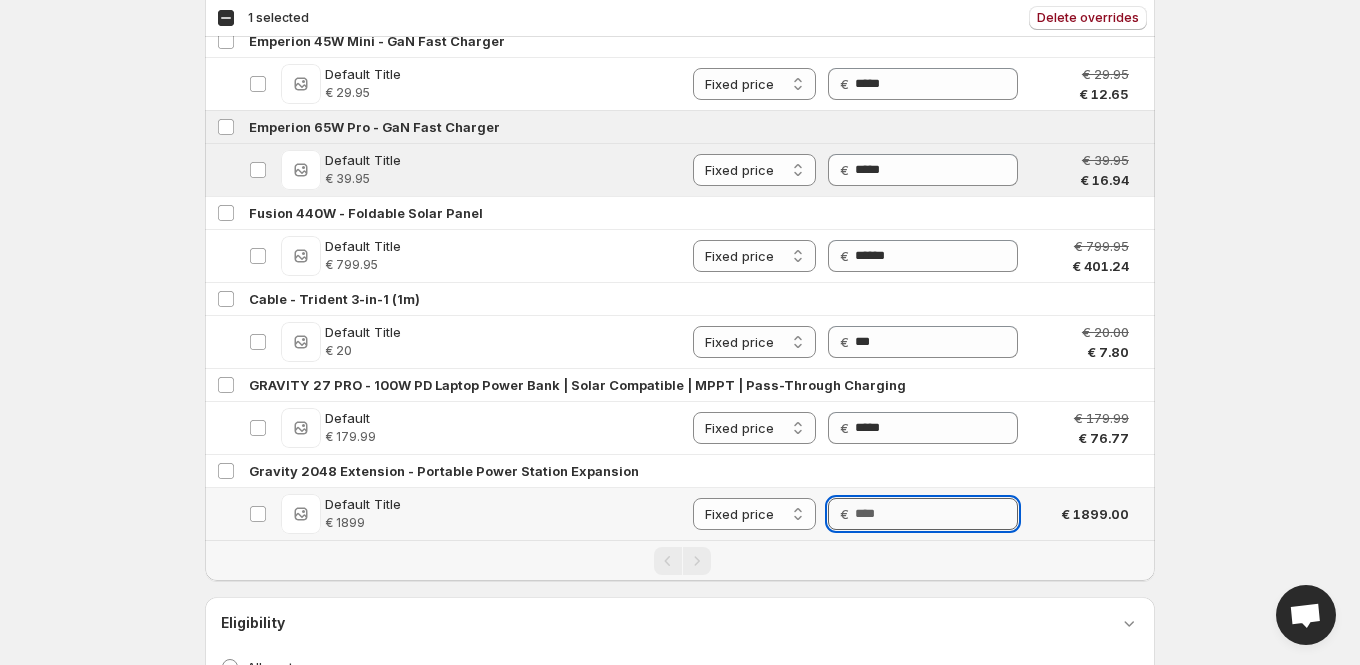 click on "Price" at bounding box center (936, 514) 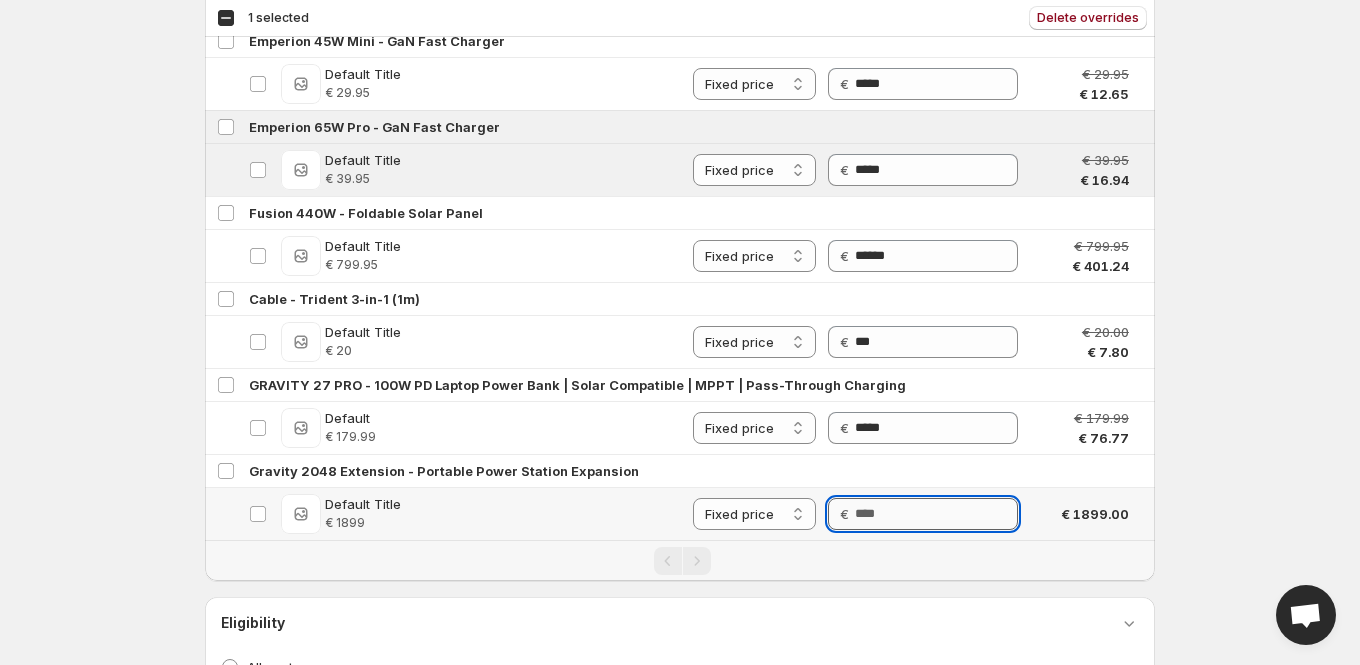 paste on "**********" 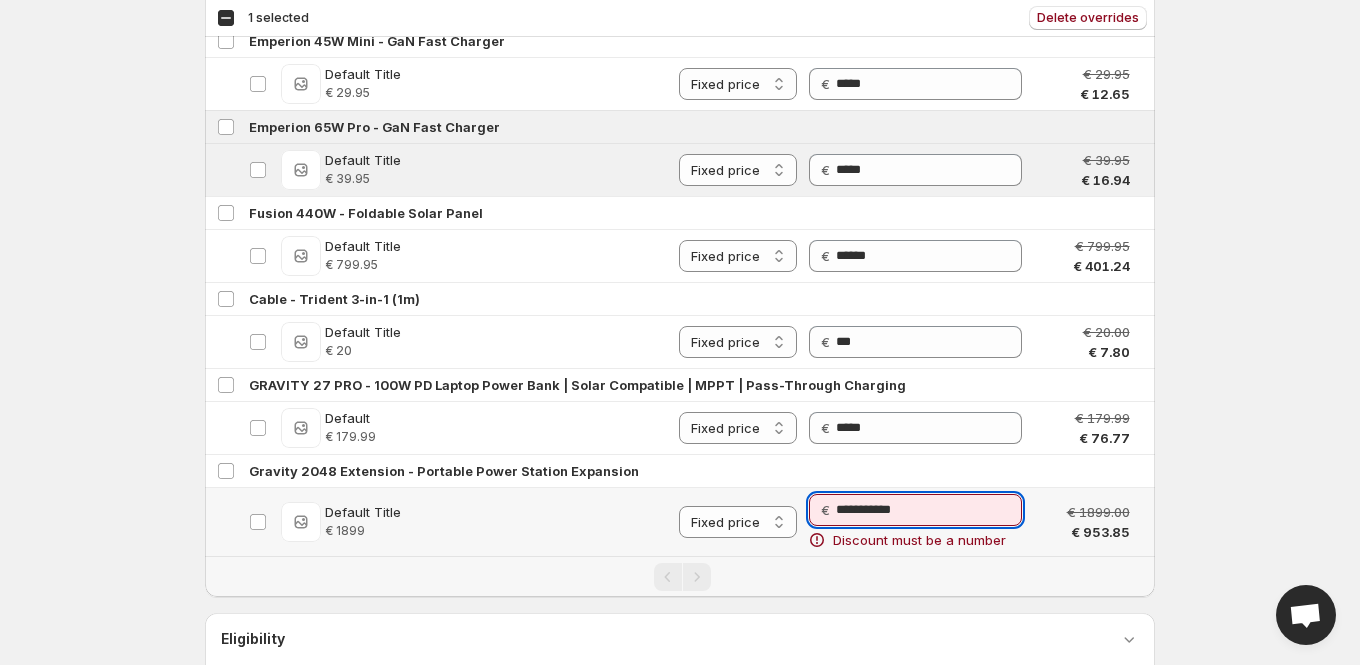 paste 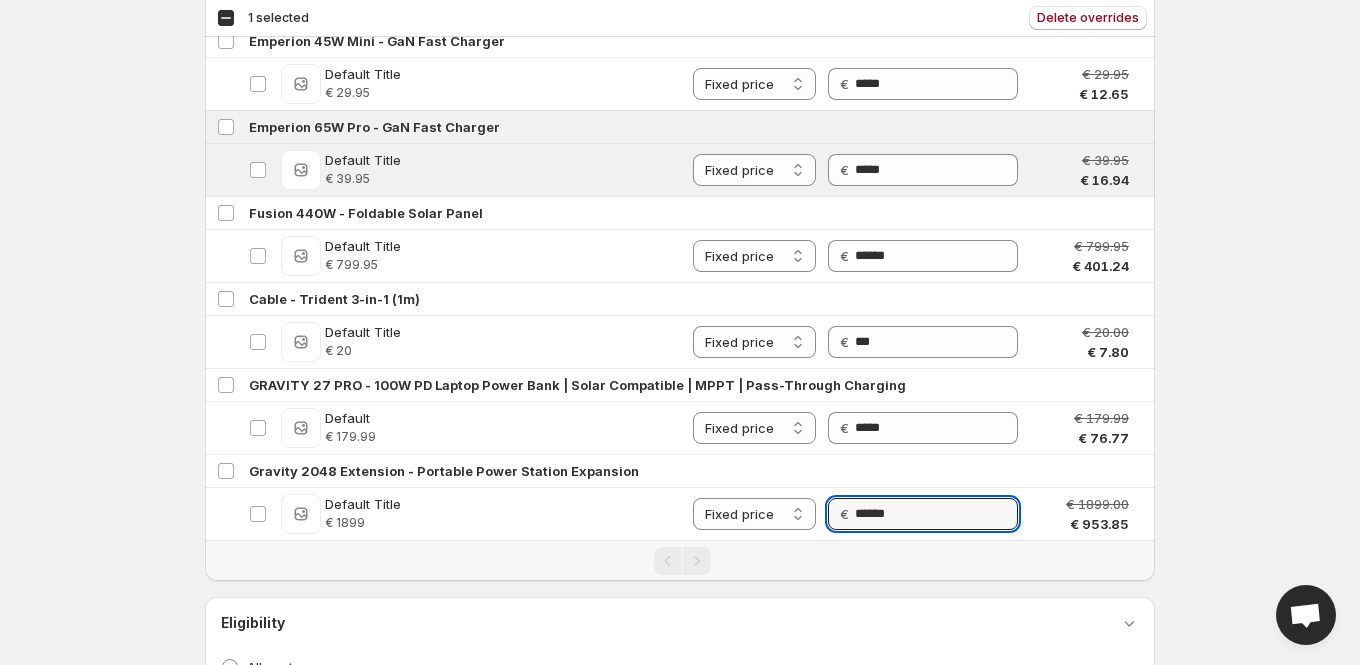 type on "******" 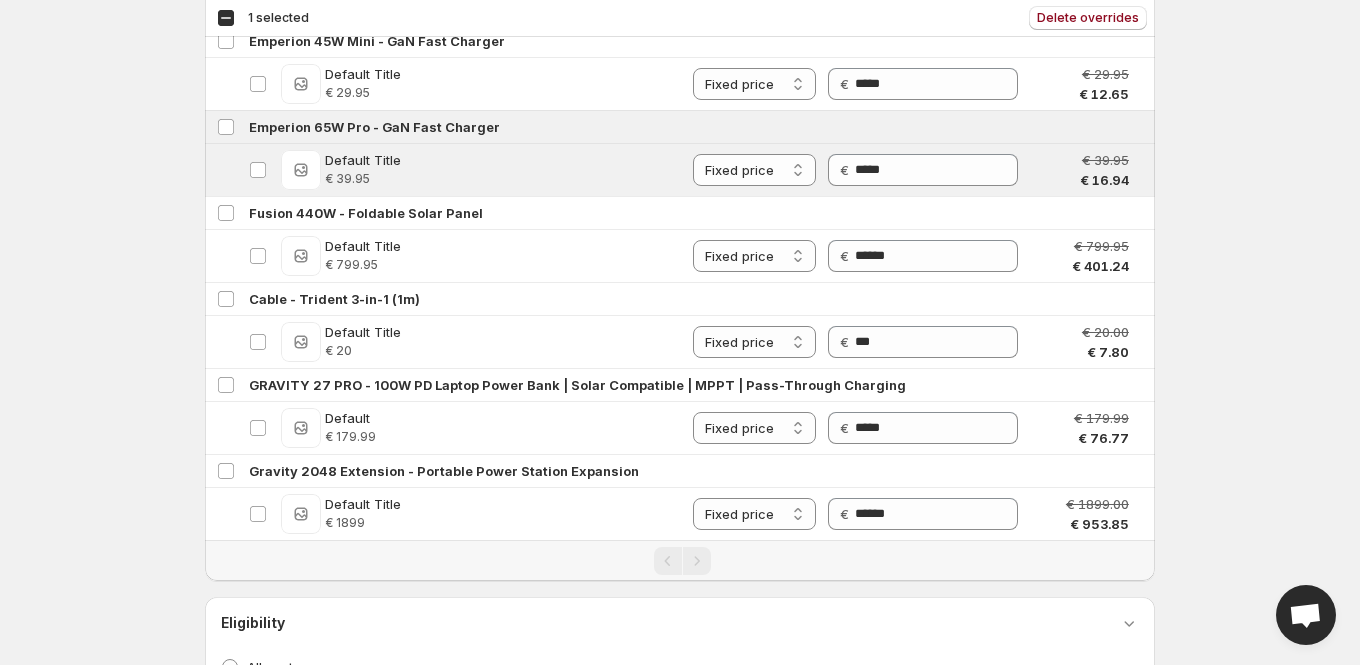 scroll, scrollTop: 2231, scrollLeft: 0, axis: vertical 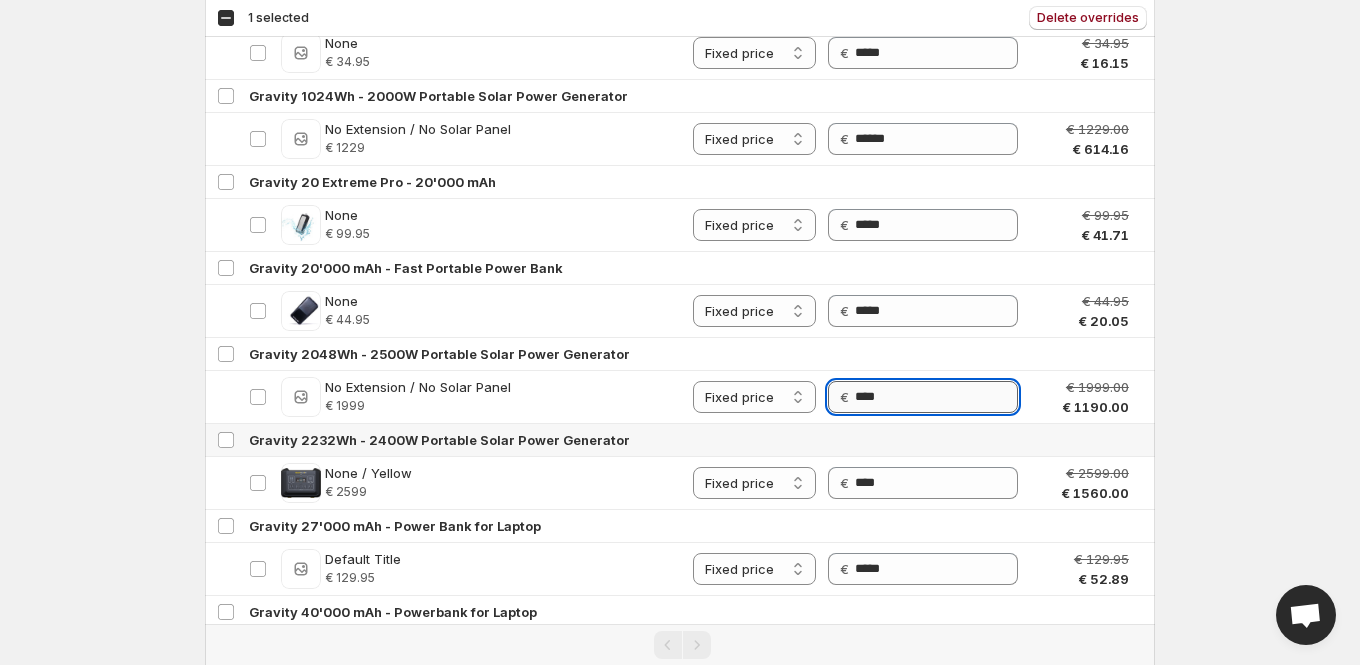click on "****" at bounding box center (936, 397) 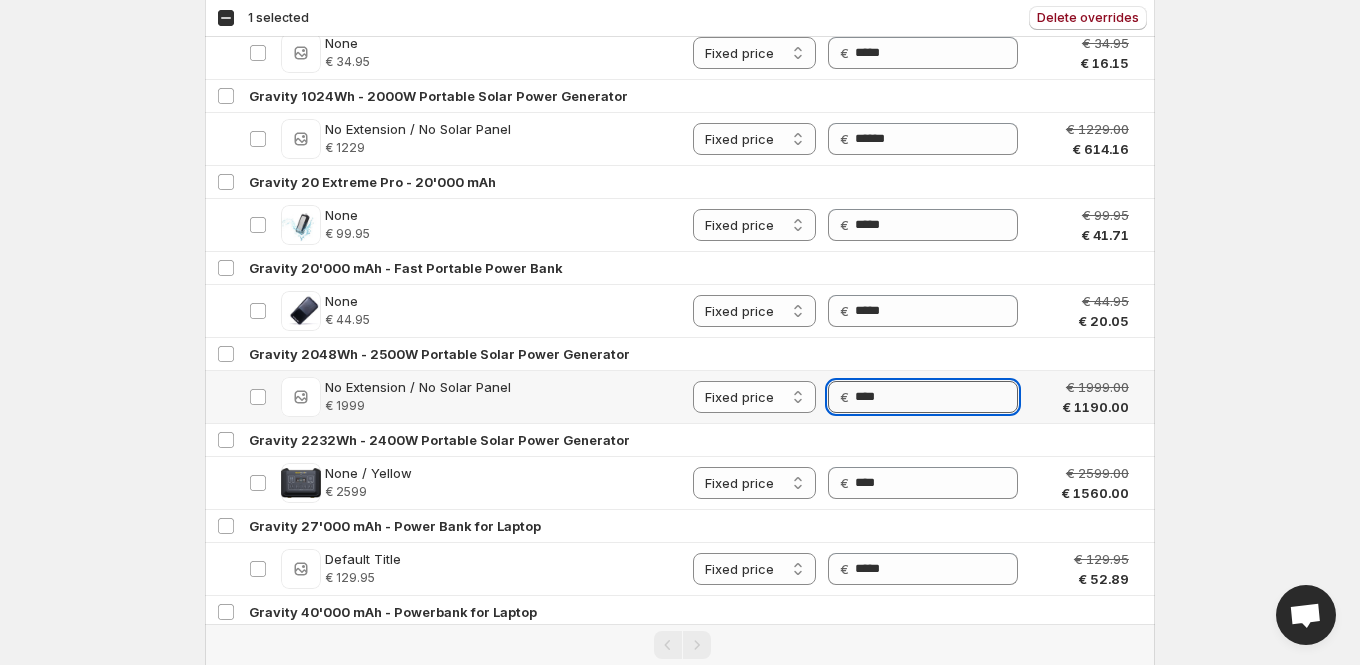 paste on "*********" 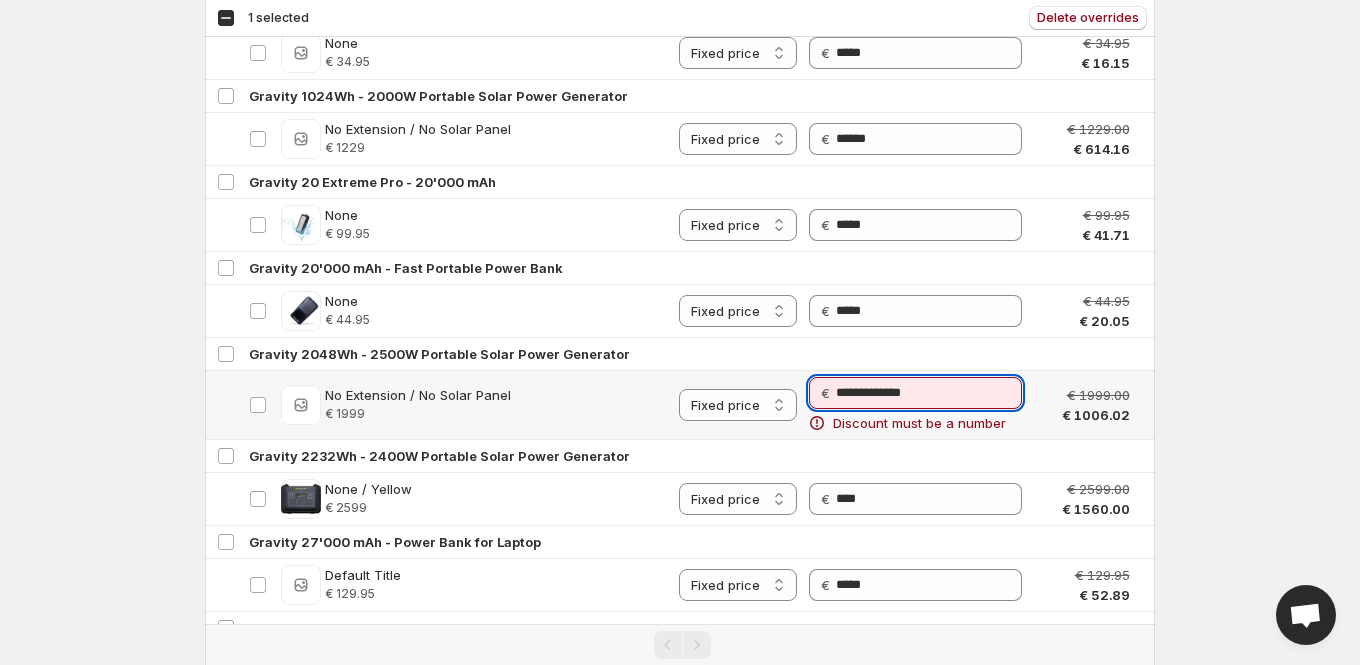 click on "**********" at bounding box center [929, 393] 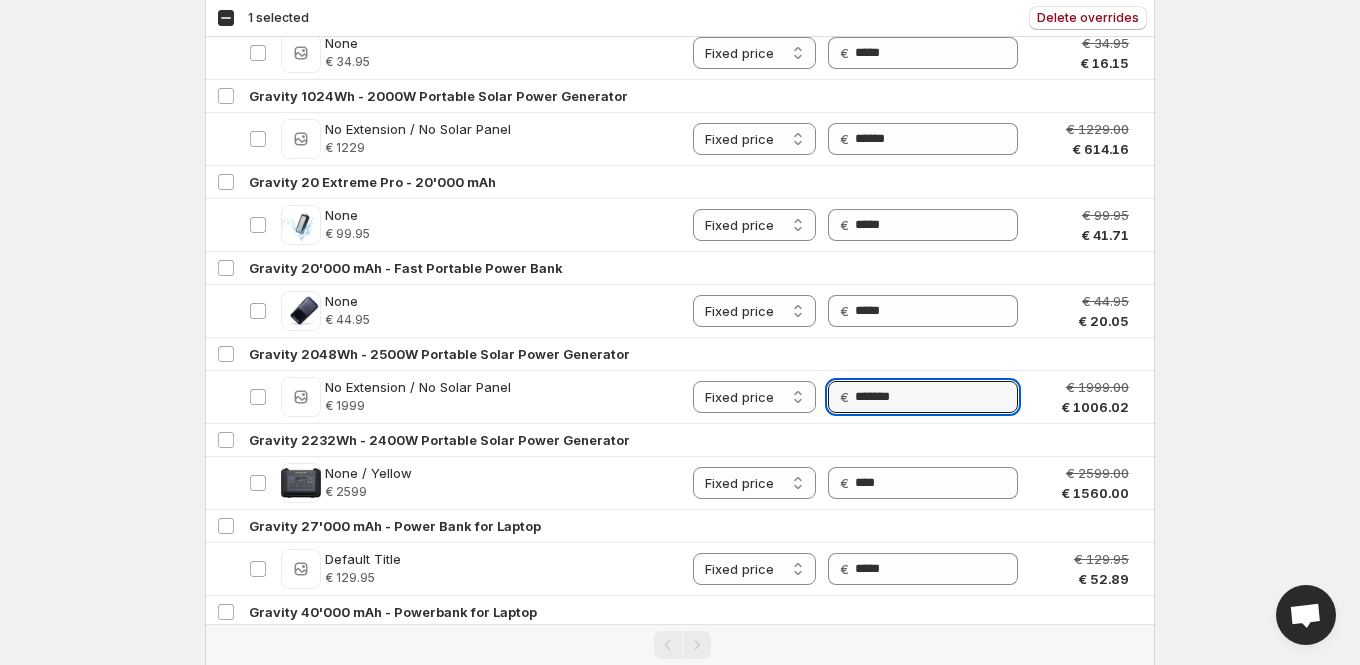 type on "**********" 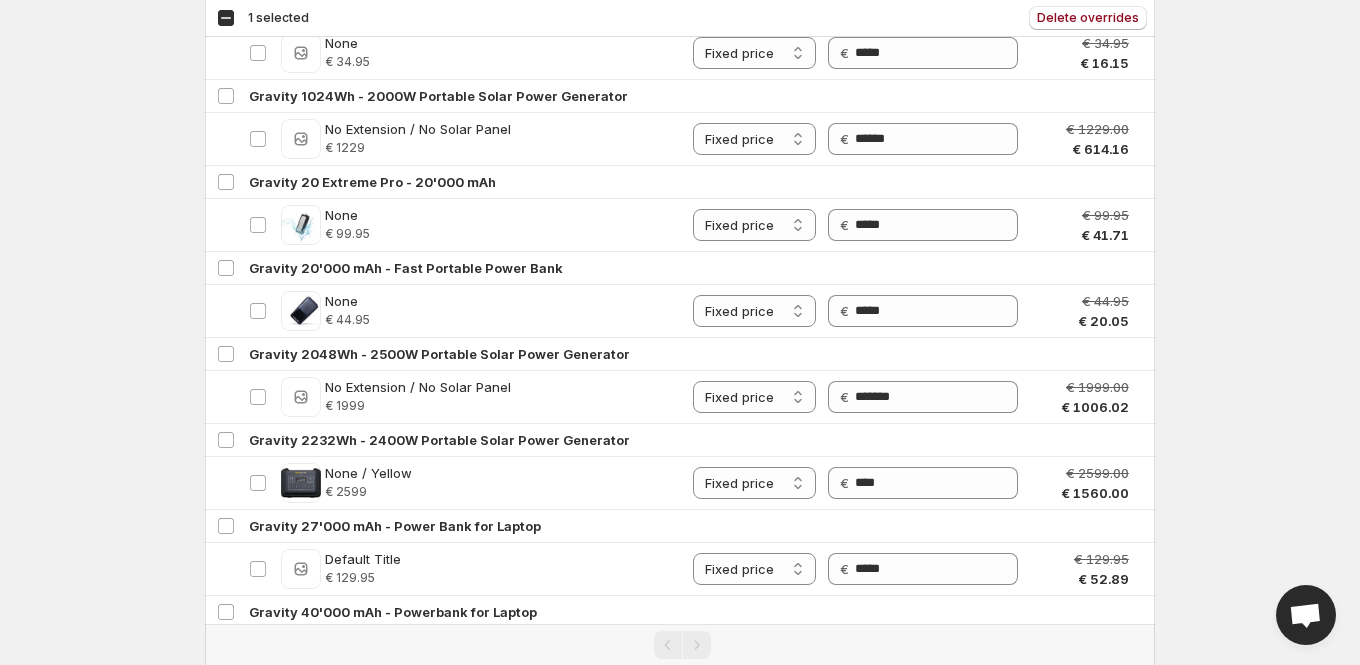 click on "**********" at bounding box center [680, -1899] 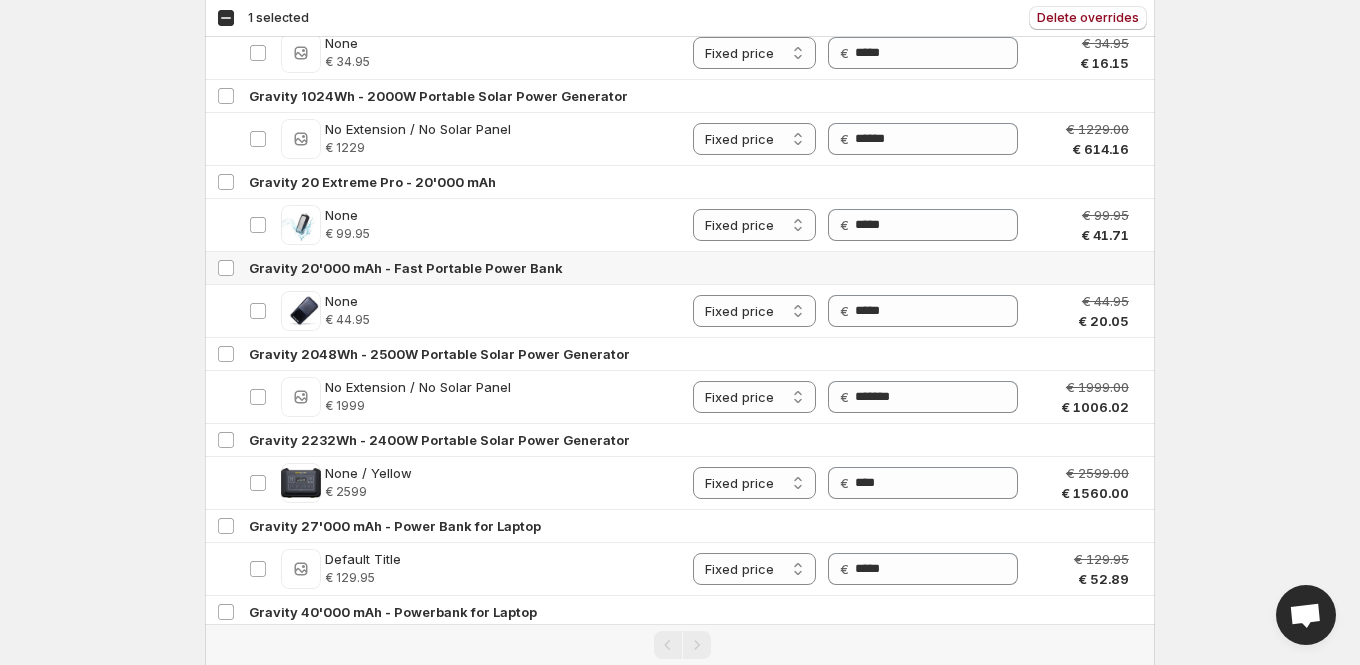 scroll, scrollTop: 2178, scrollLeft: 0, axis: vertical 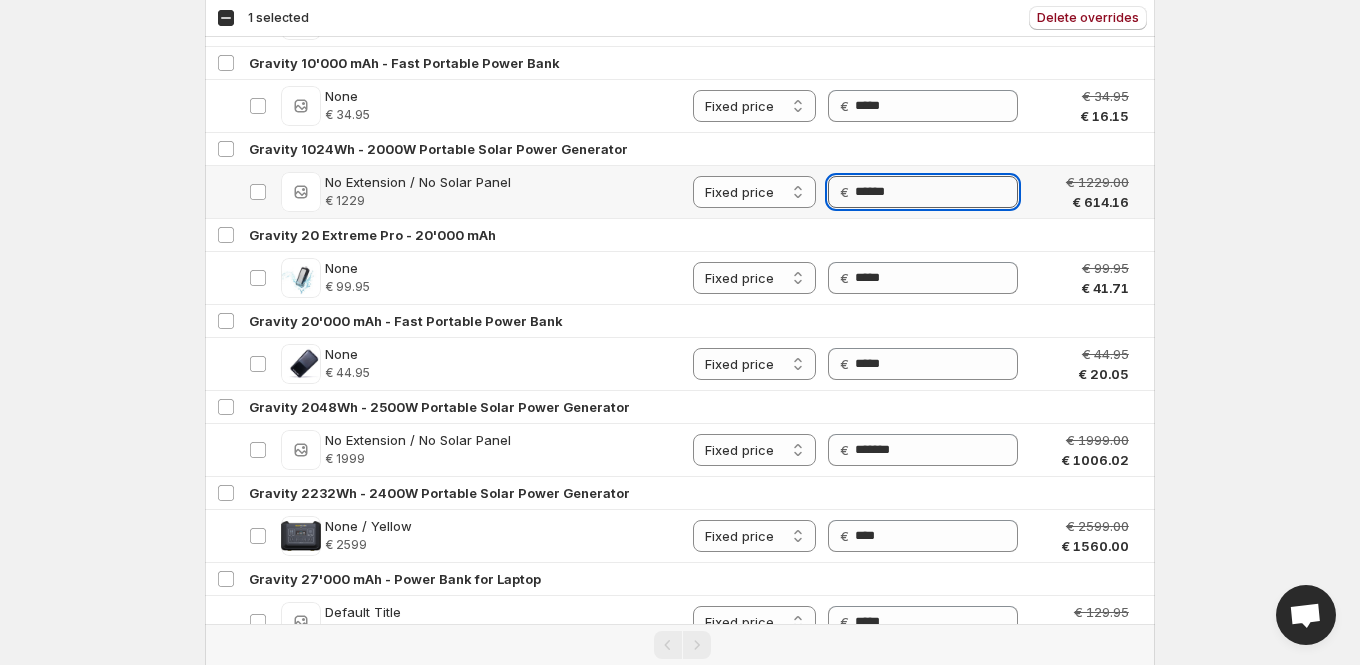 click on "******" at bounding box center [936, 192] 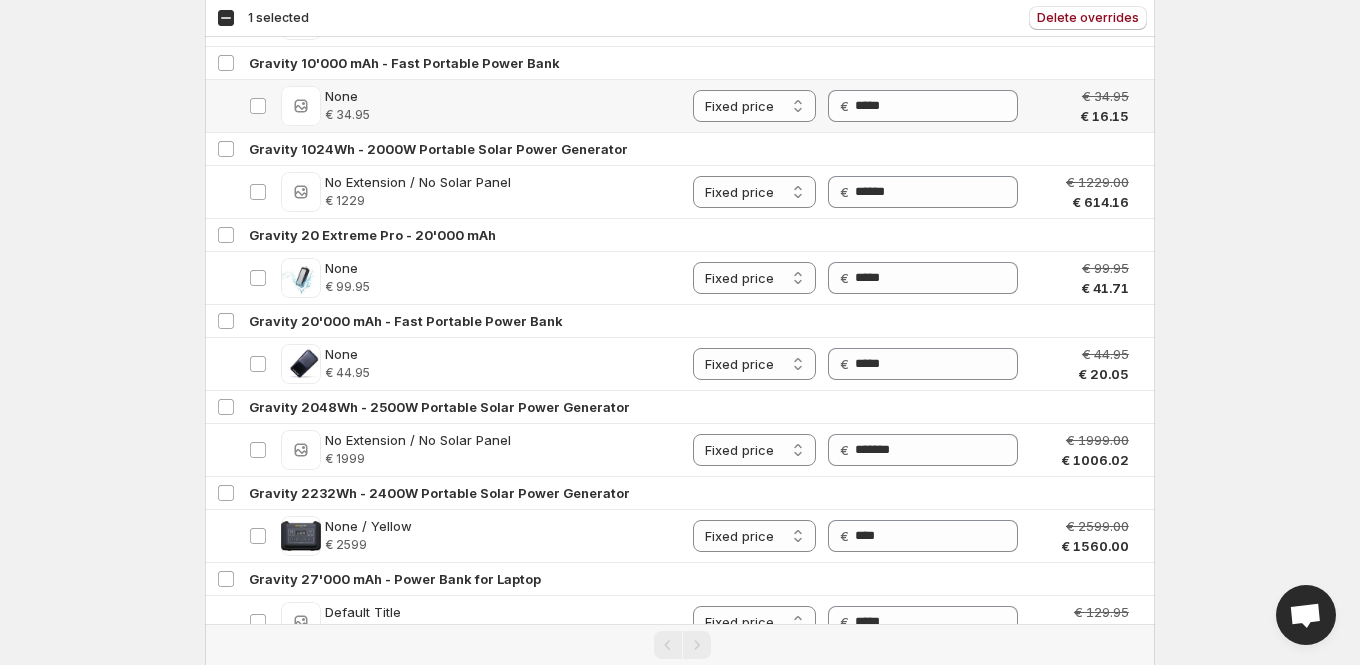 scroll, scrollTop: 2190, scrollLeft: 0, axis: vertical 